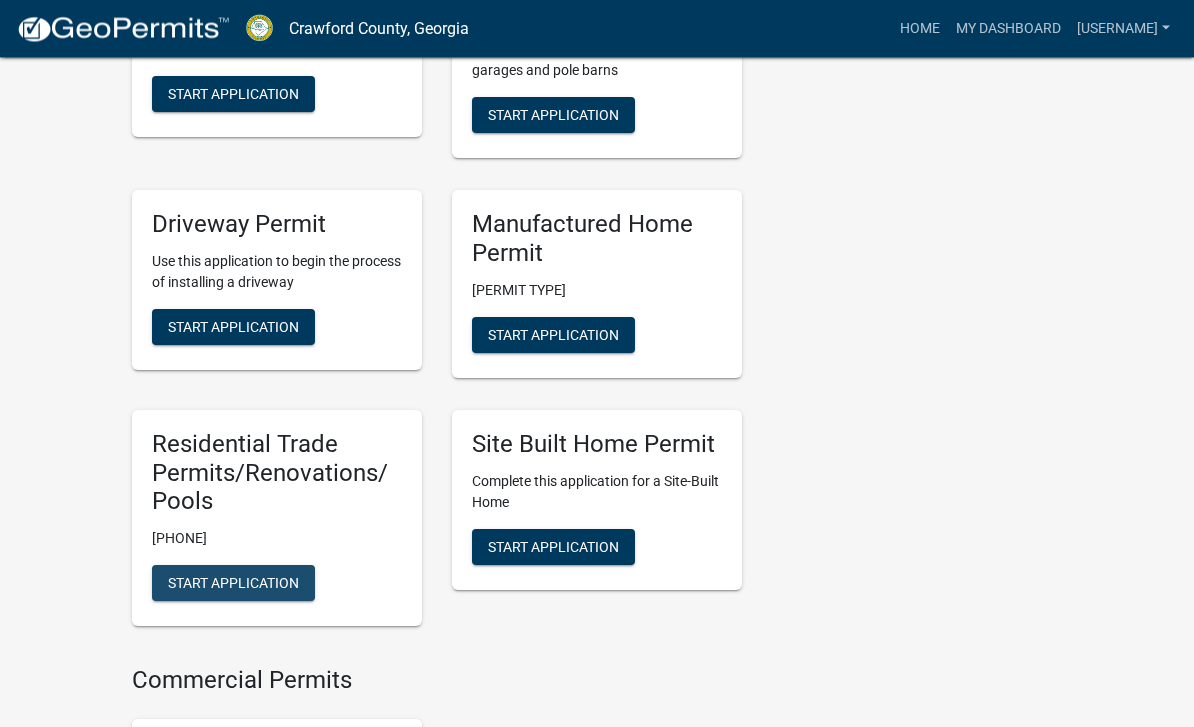scroll, scrollTop: 803, scrollLeft: 0, axis: vertical 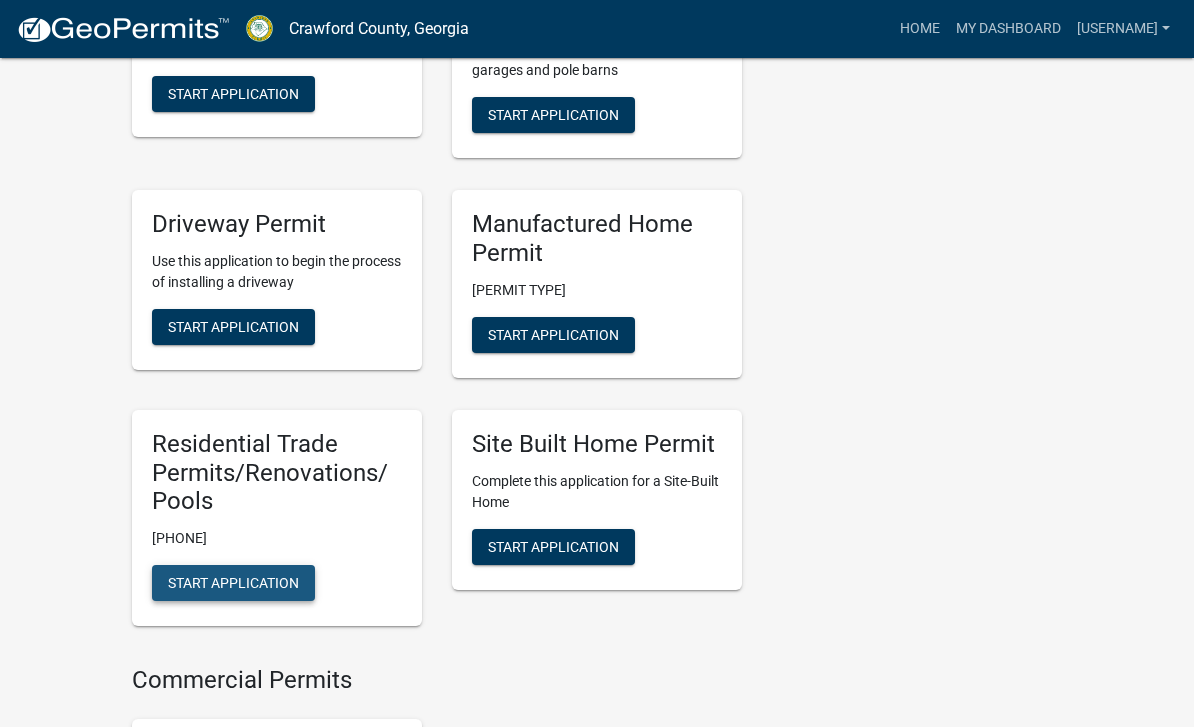 click on "Start Application" at bounding box center (233, 583) 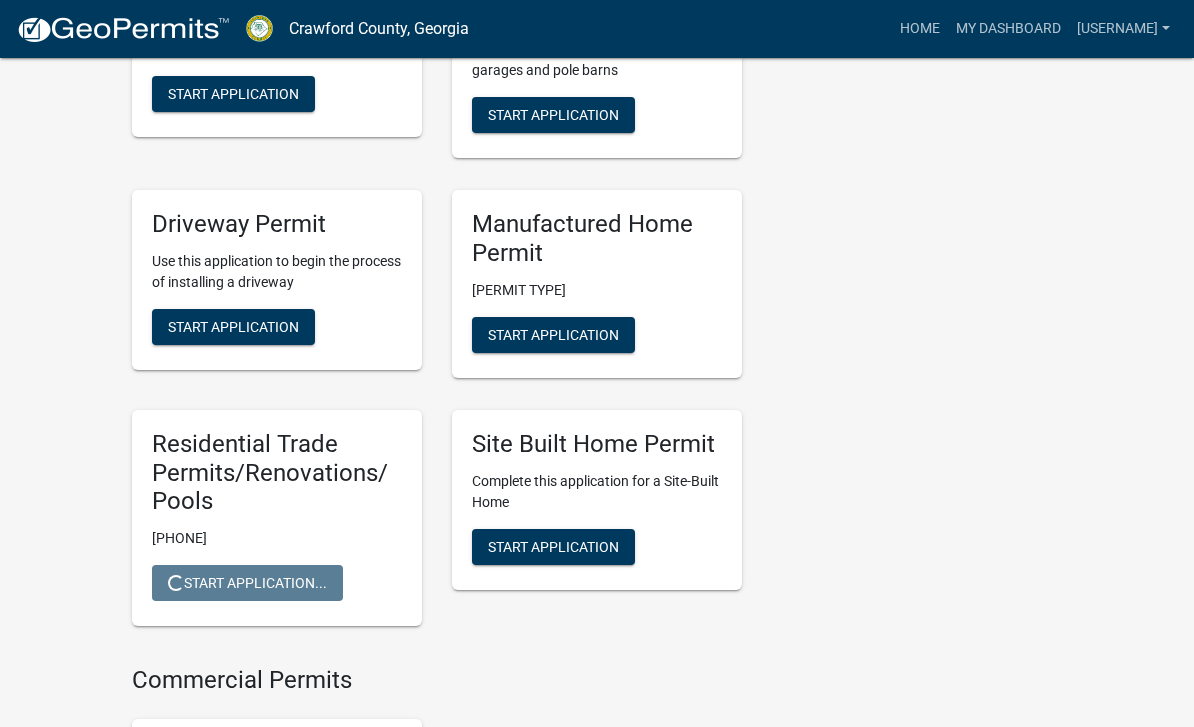 scroll, scrollTop: 0, scrollLeft: 0, axis: both 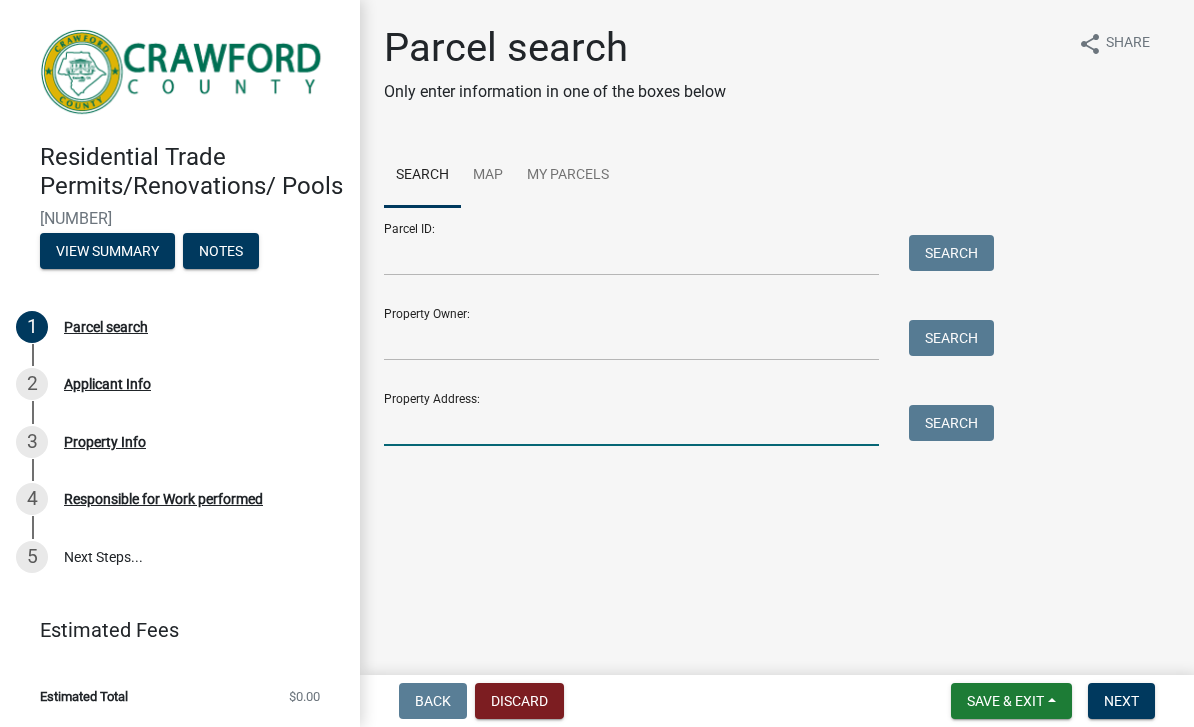 click on "Property Address:" at bounding box center [631, 425] 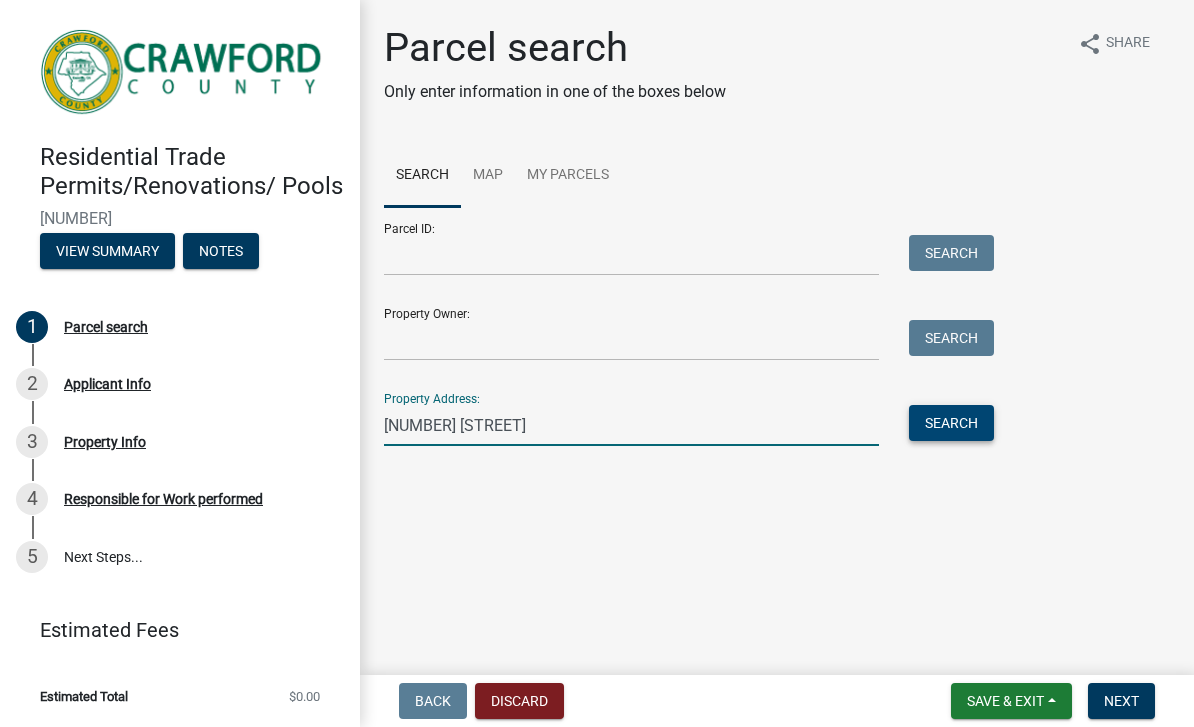 type on "[NUMBER] [STREET]" 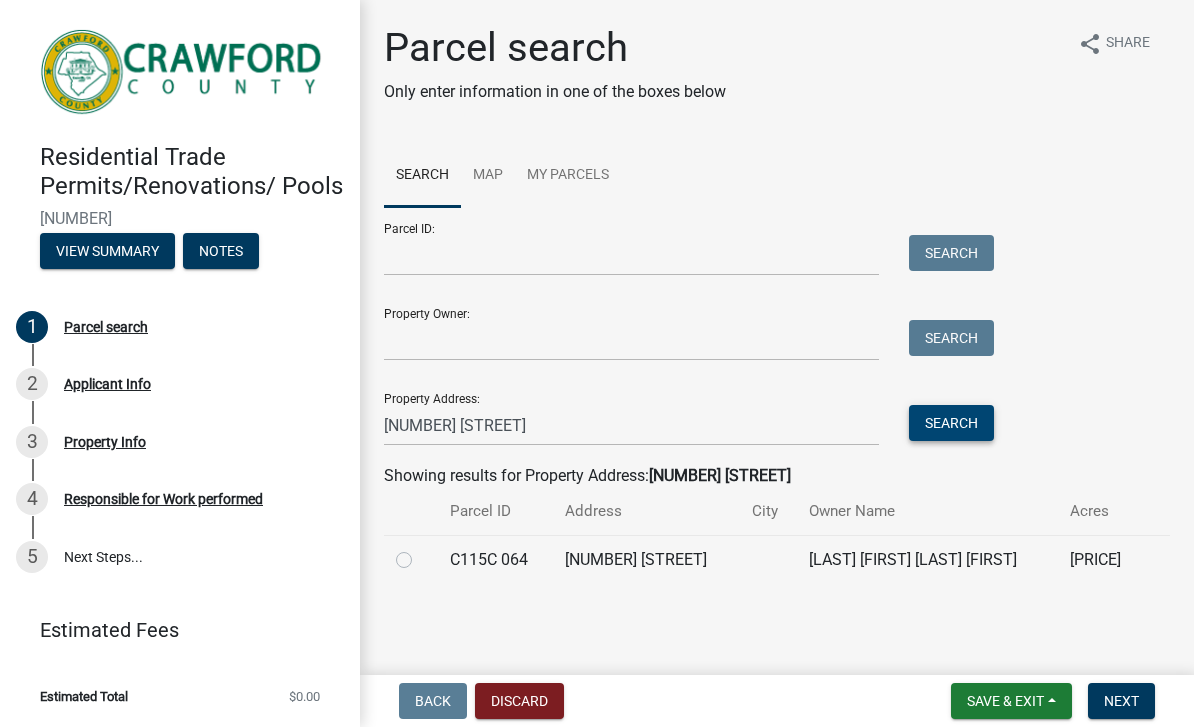 scroll, scrollTop: 18, scrollLeft: 0, axis: vertical 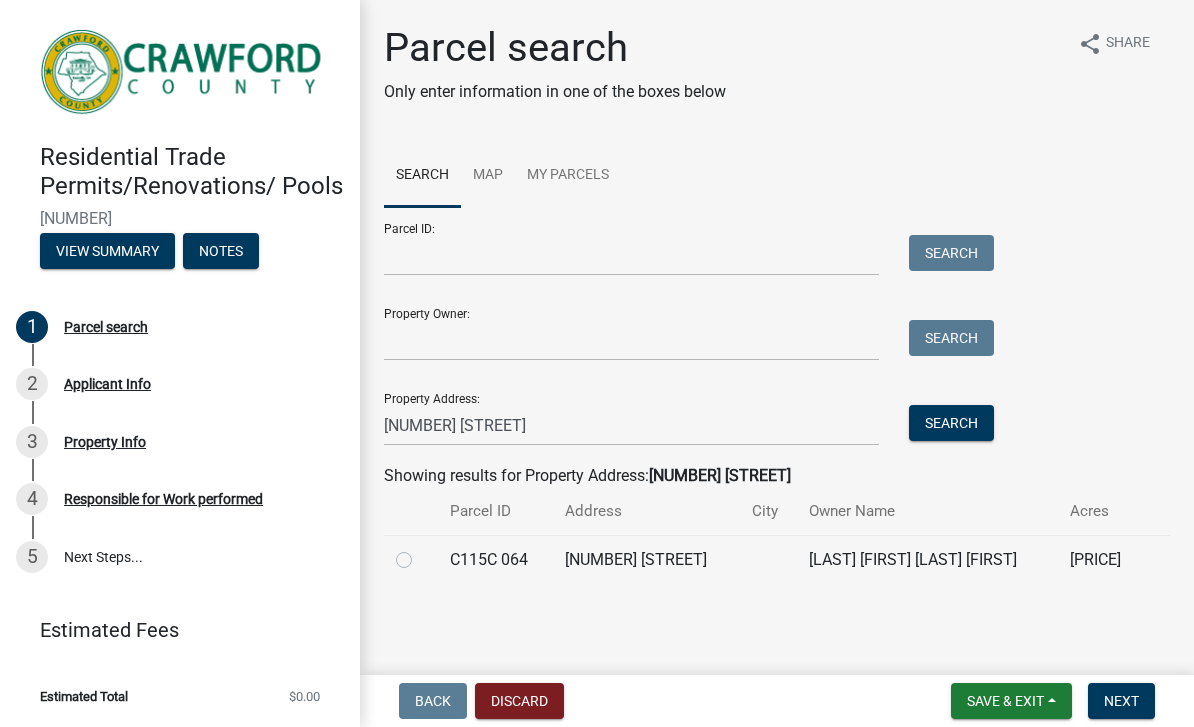 click 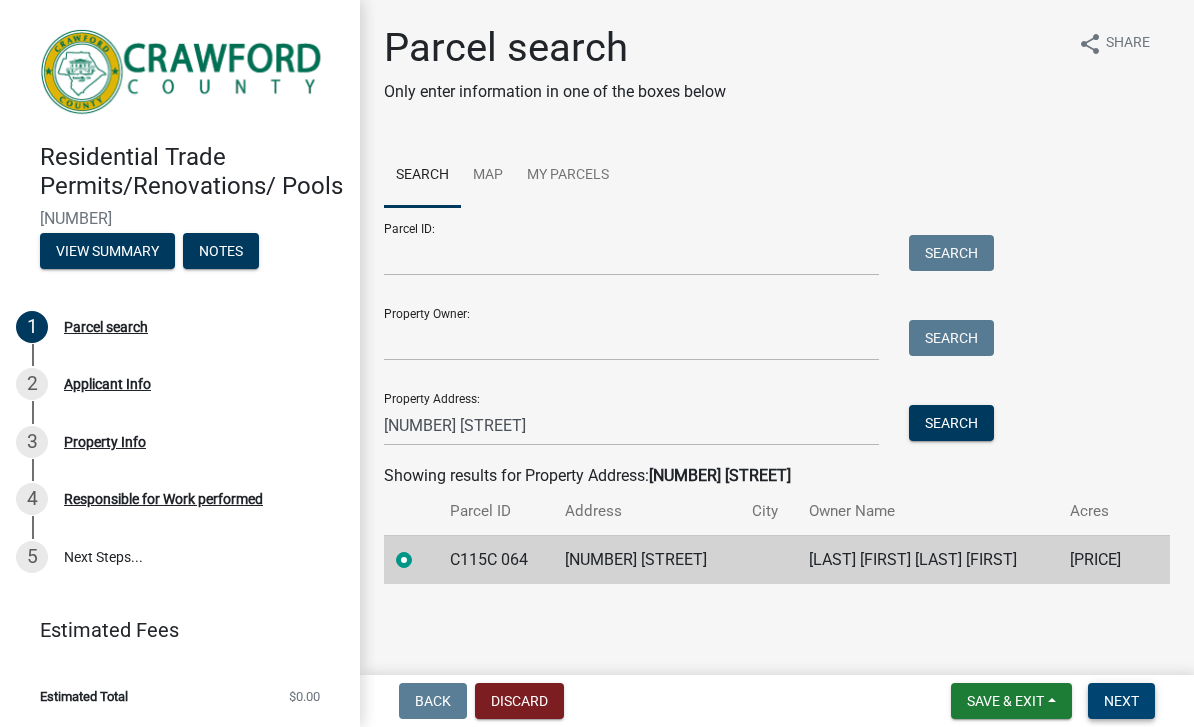 click on "Next" at bounding box center [1121, 701] 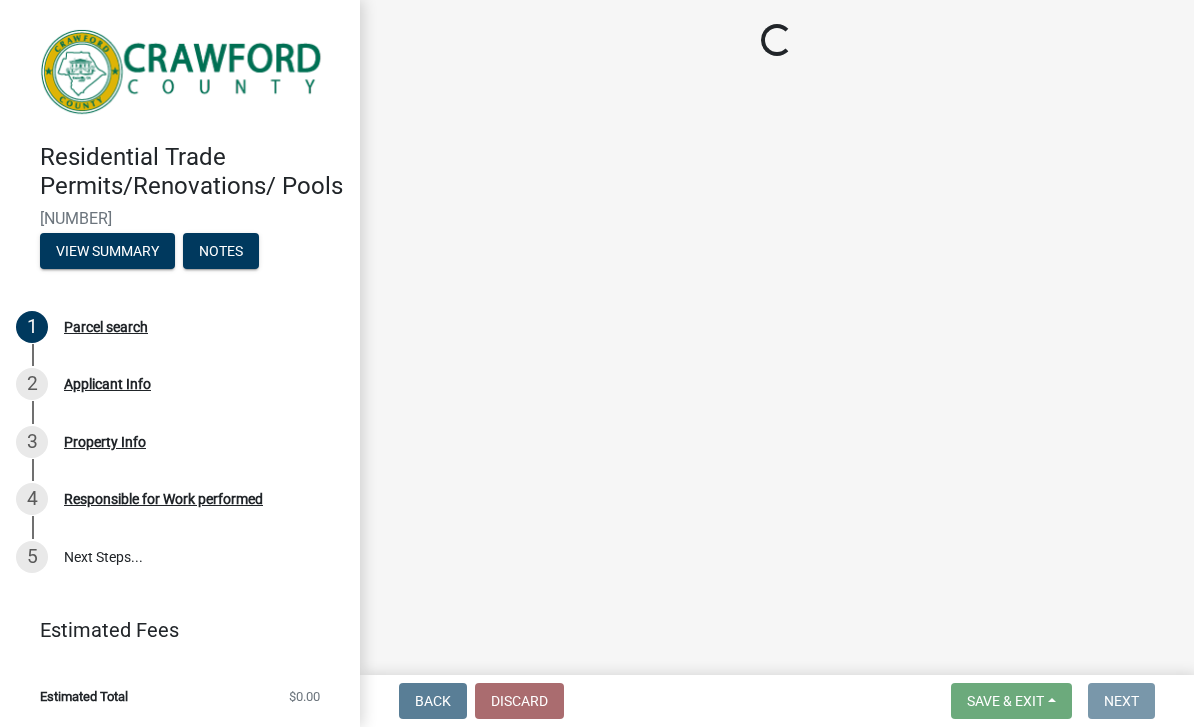 scroll, scrollTop: 0, scrollLeft: 0, axis: both 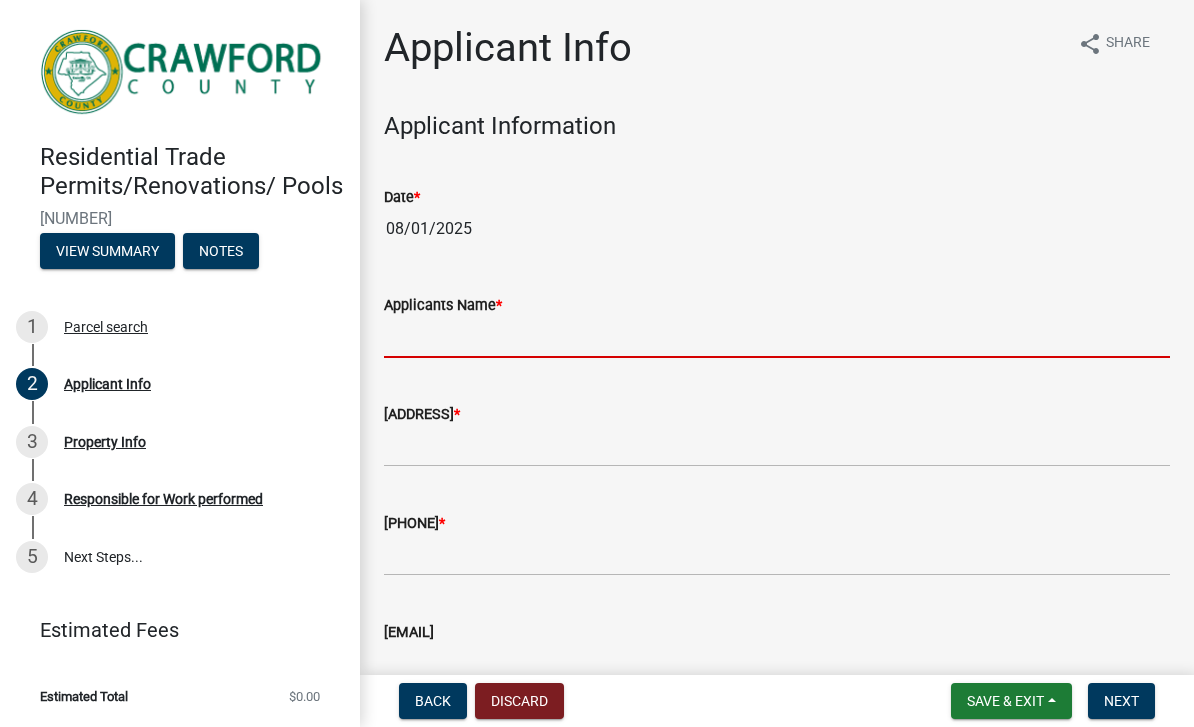 click on "[USERNAME]" at bounding box center (777, 337) 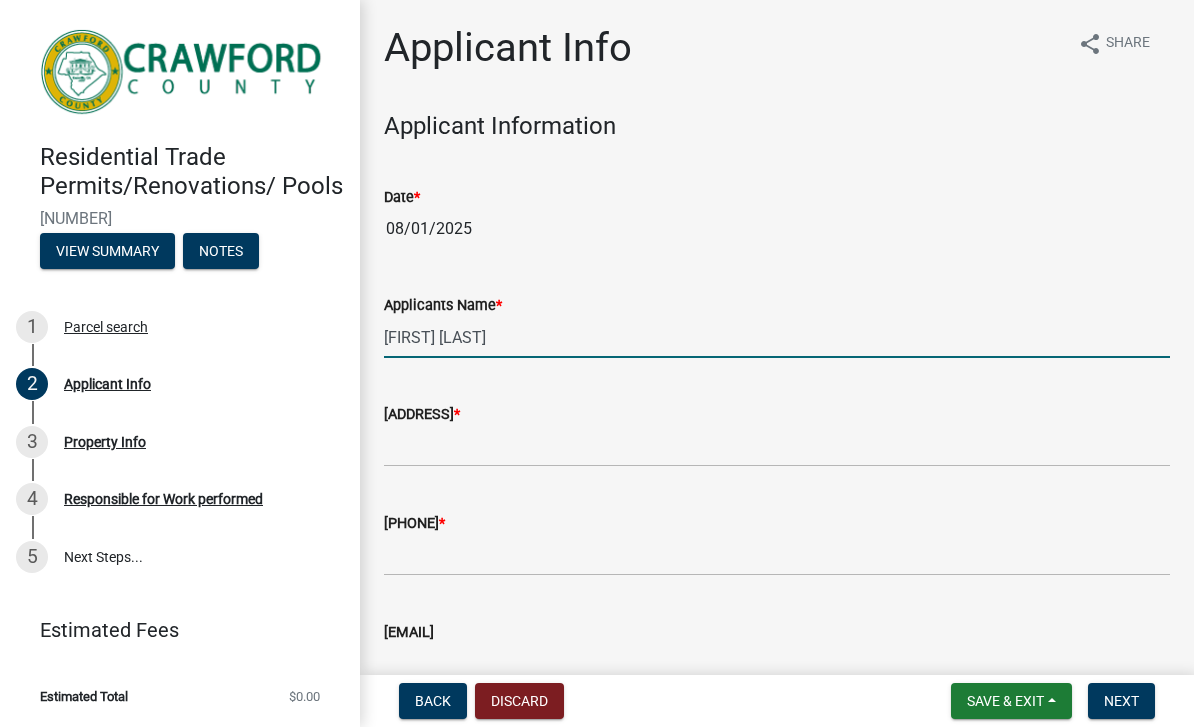 scroll, scrollTop: 14, scrollLeft: 0, axis: vertical 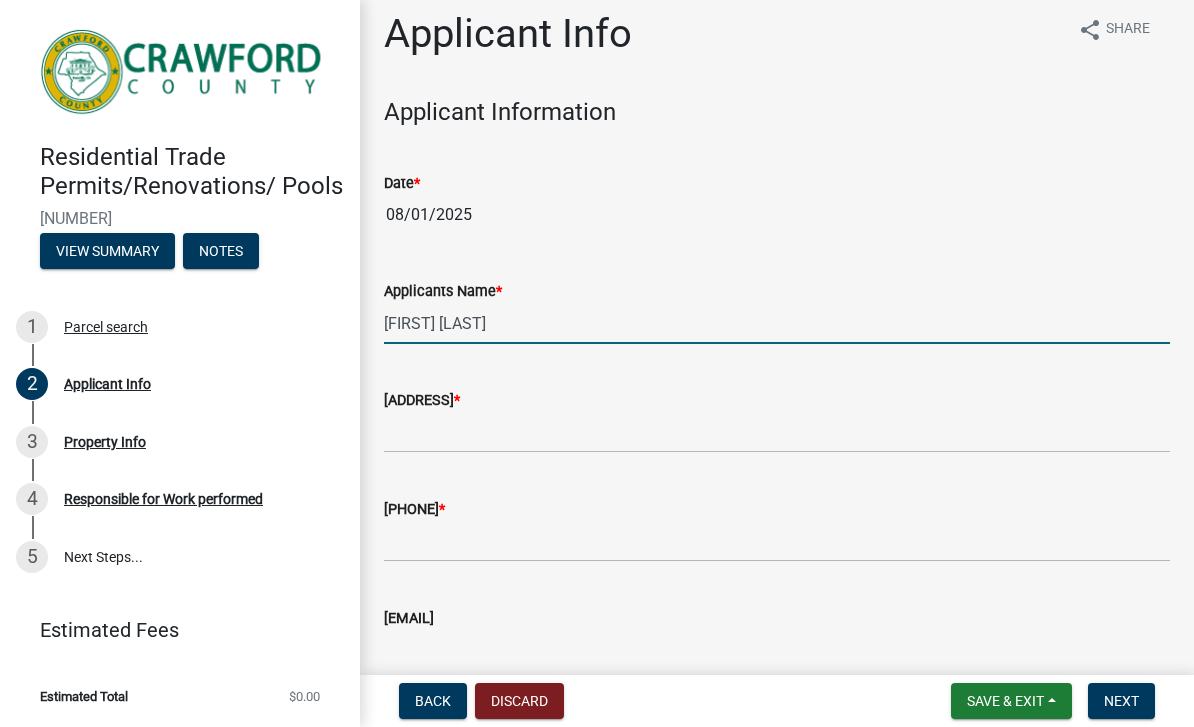 type on "[FIRST] [LAST]" 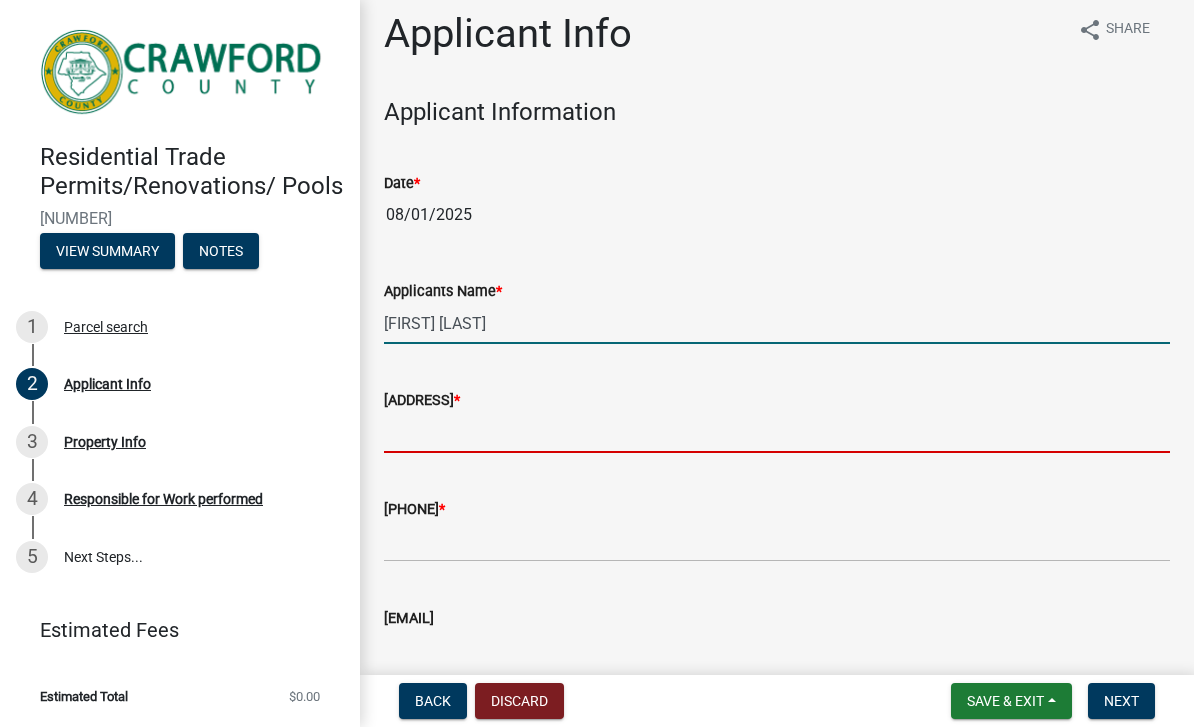 click on "Applicants Mailing Address  *" at bounding box center (777, 432) 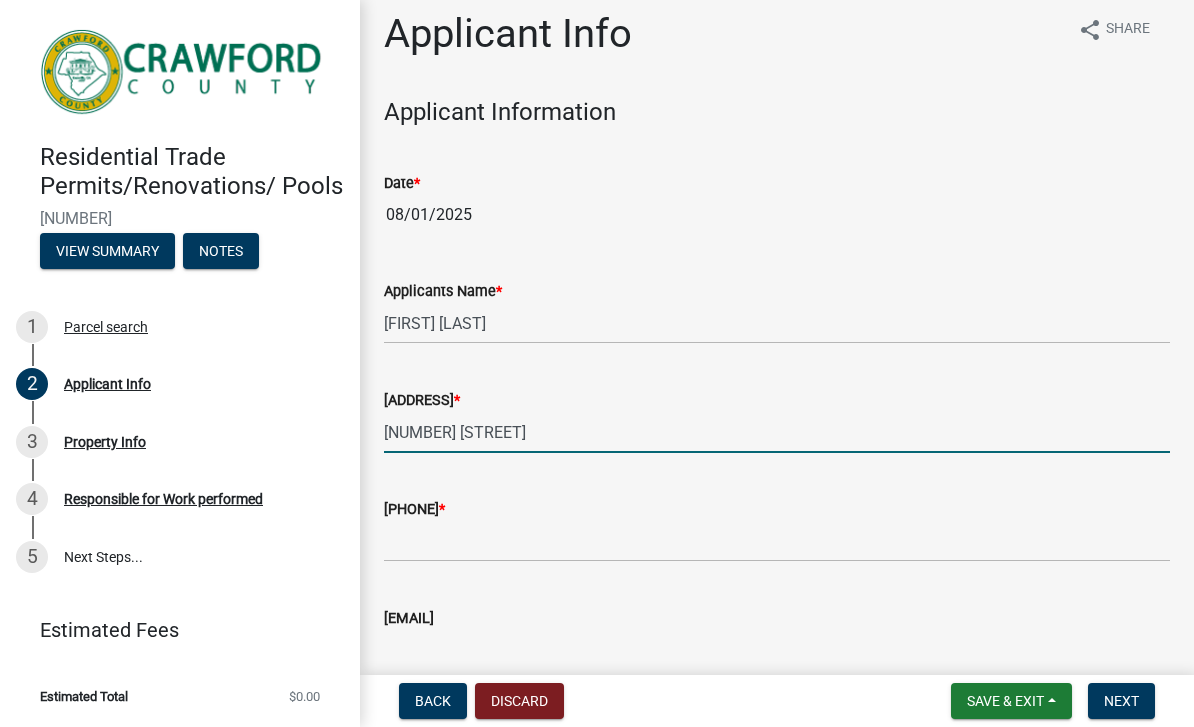 type on "[NUMBER] [STREET]" 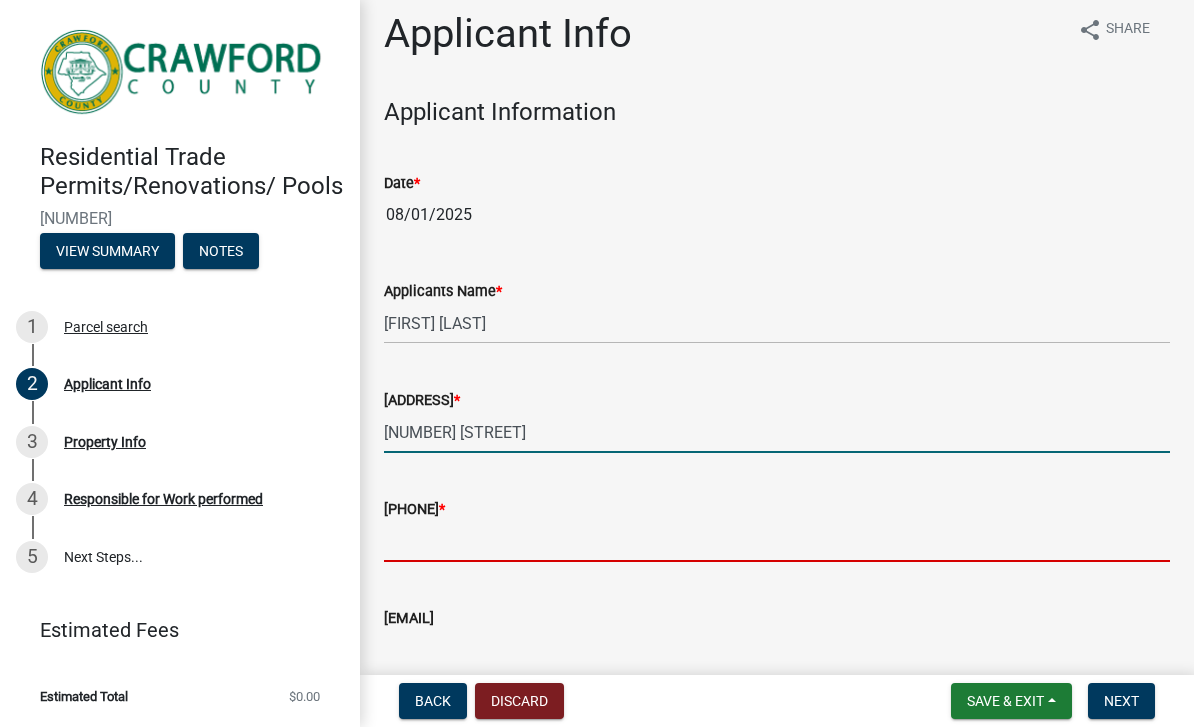 click on "[PHONE]" at bounding box center [777, 541] 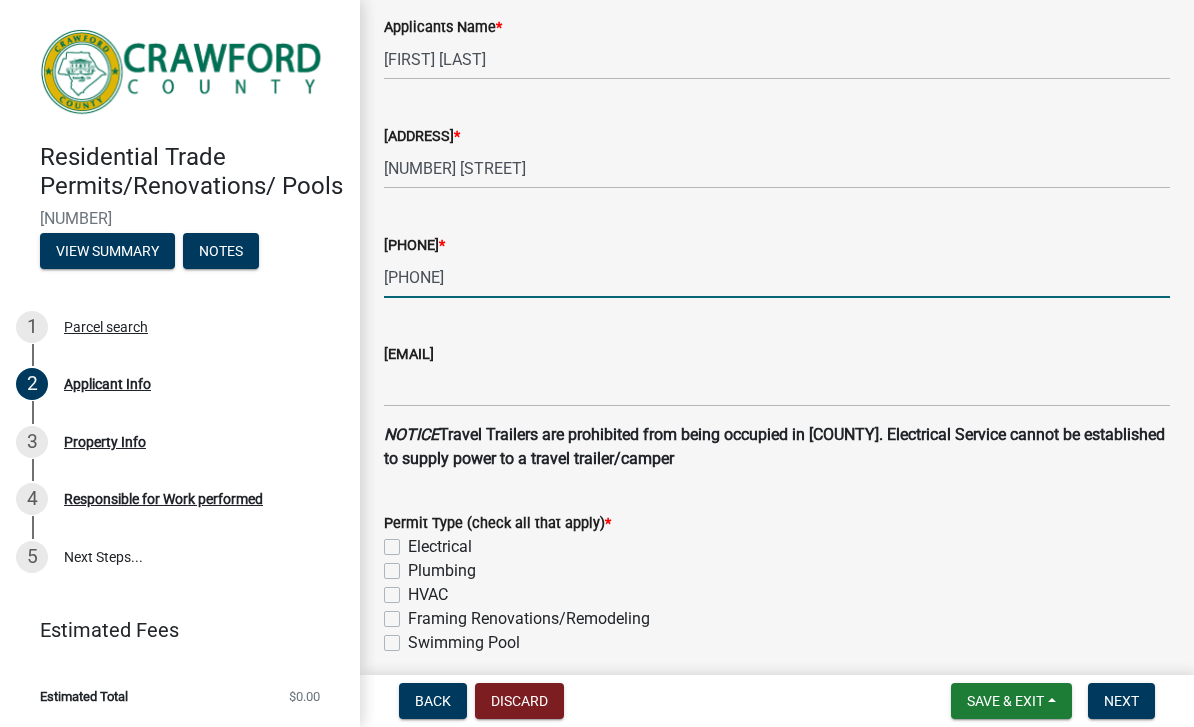 scroll, scrollTop: 287, scrollLeft: 0, axis: vertical 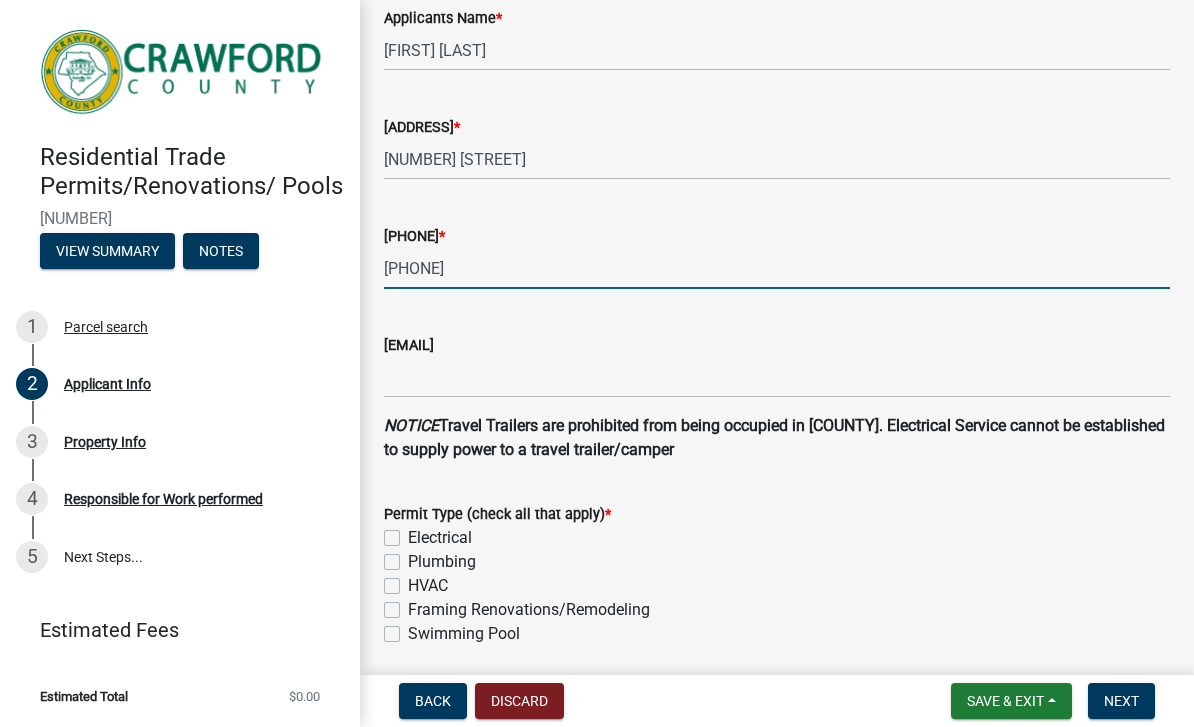 type on "[PHONE]" 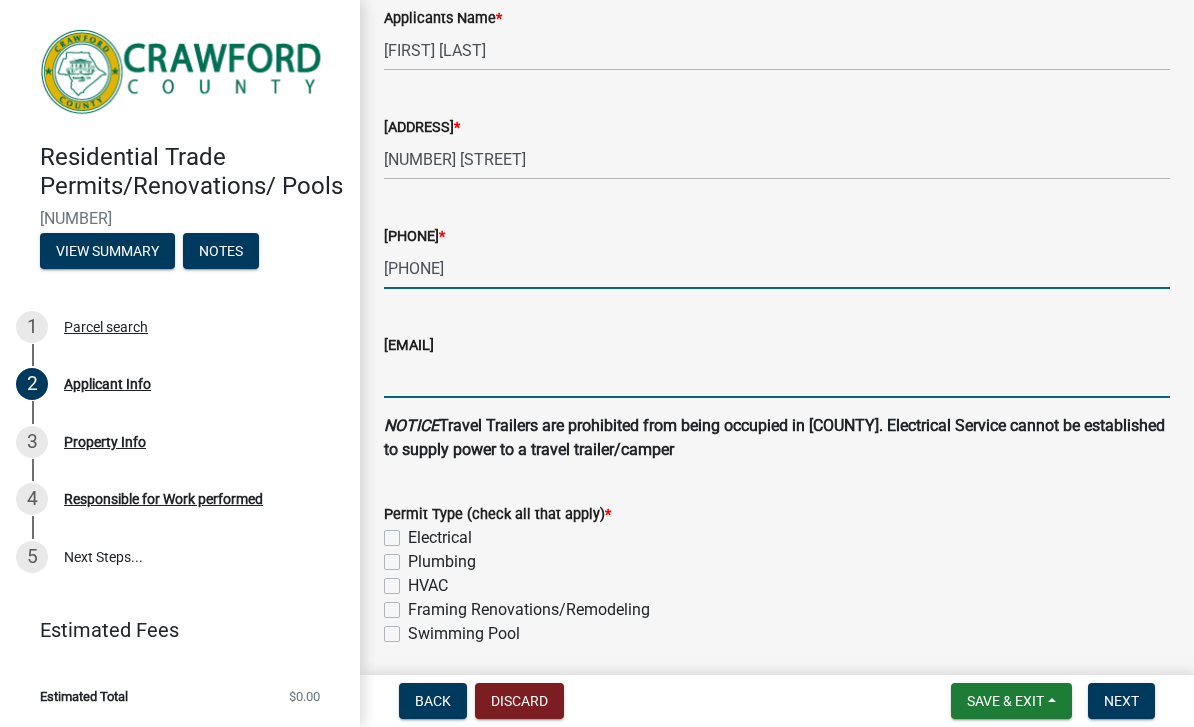 click on "[EMAIL]" at bounding box center (777, 377) 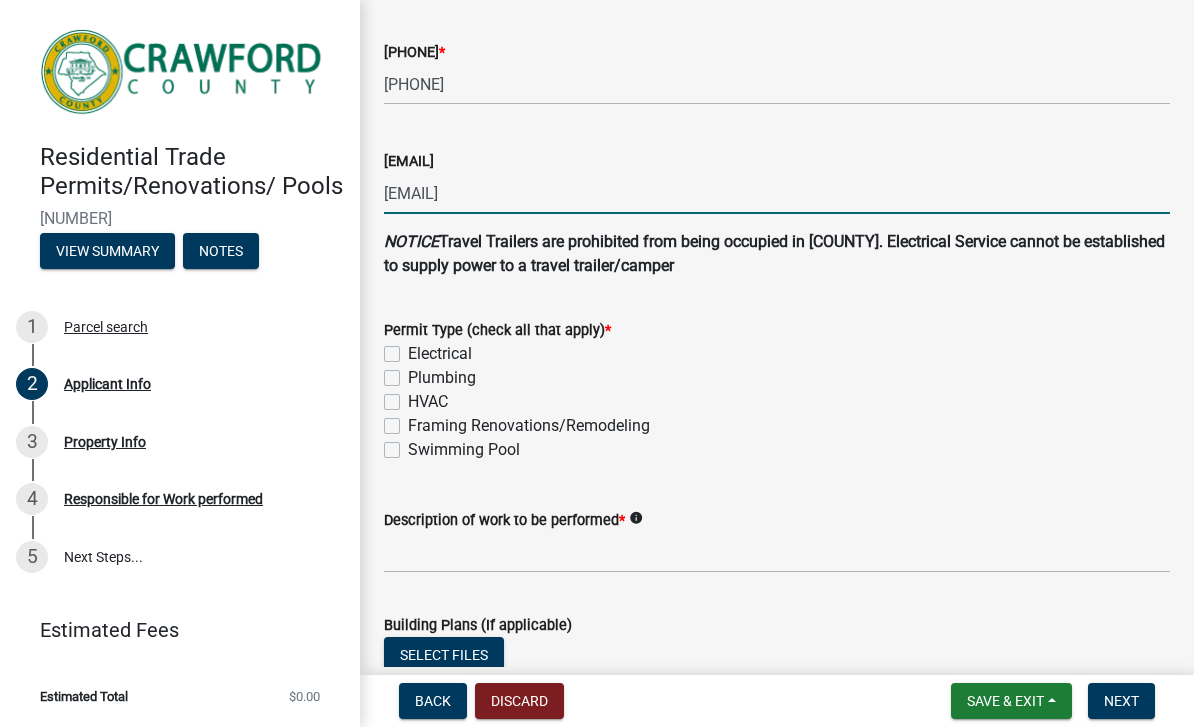 scroll, scrollTop: 473, scrollLeft: 0, axis: vertical 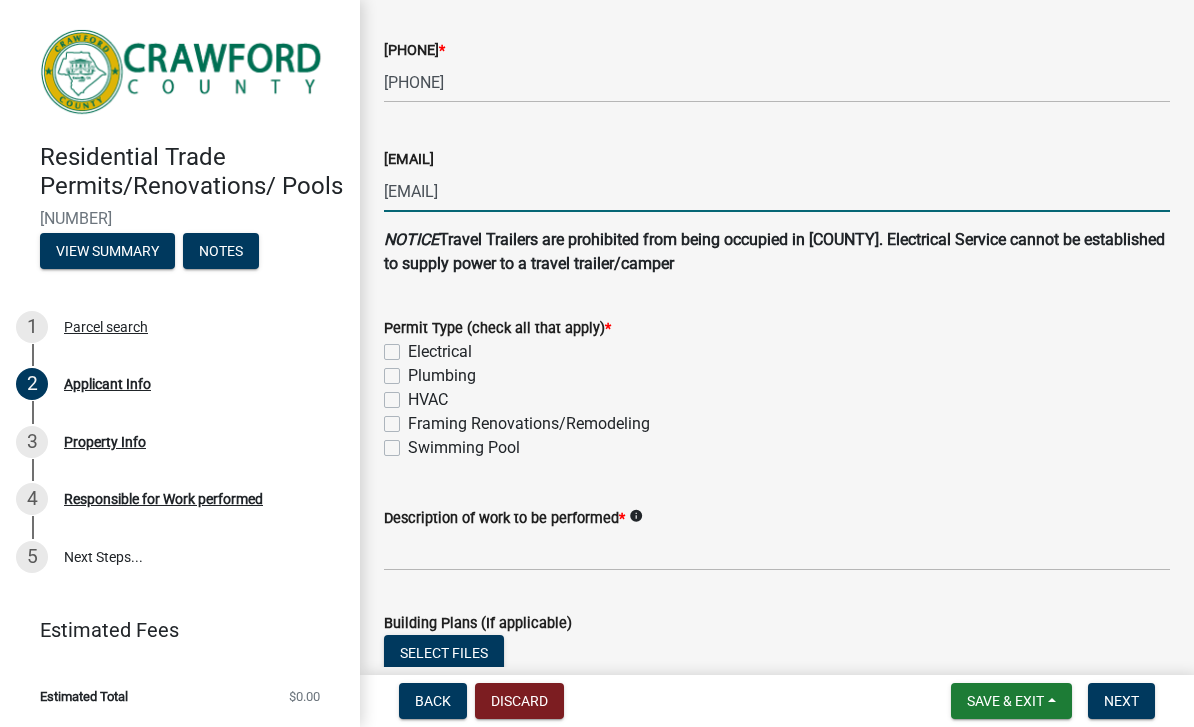 type on "[EMAIL]" 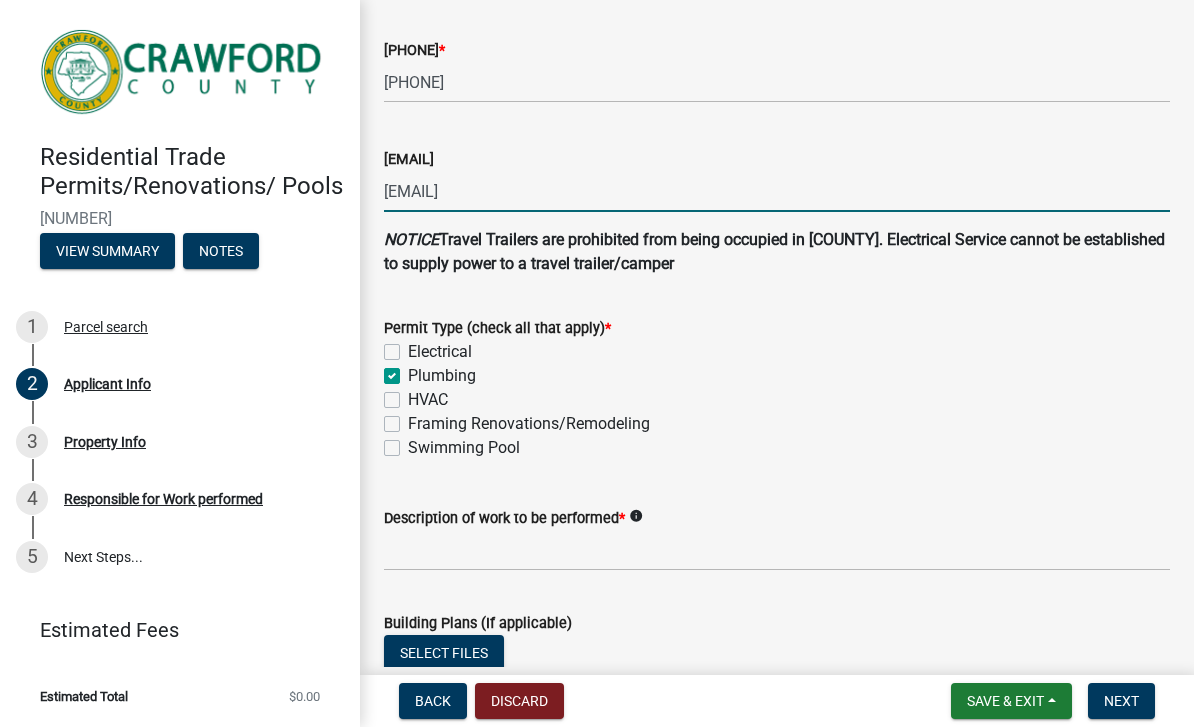 checkbox on "false" 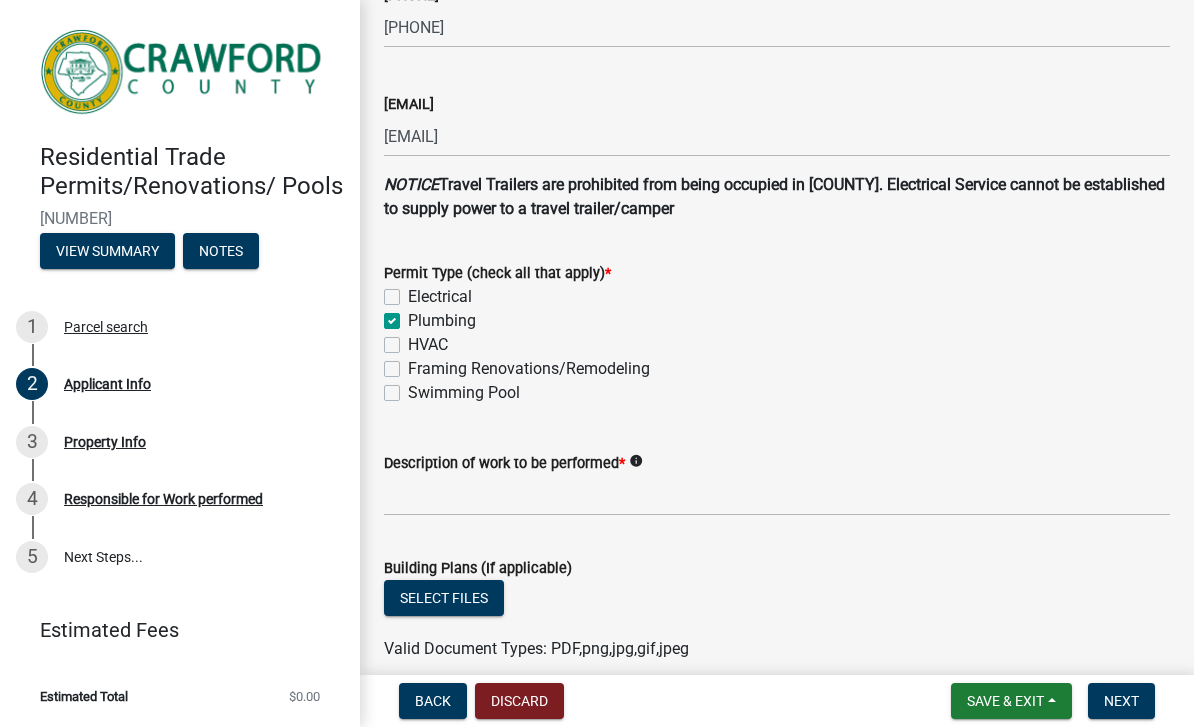 scroll, scrollTop: 614, scrollLeft: 0, axis: vertical 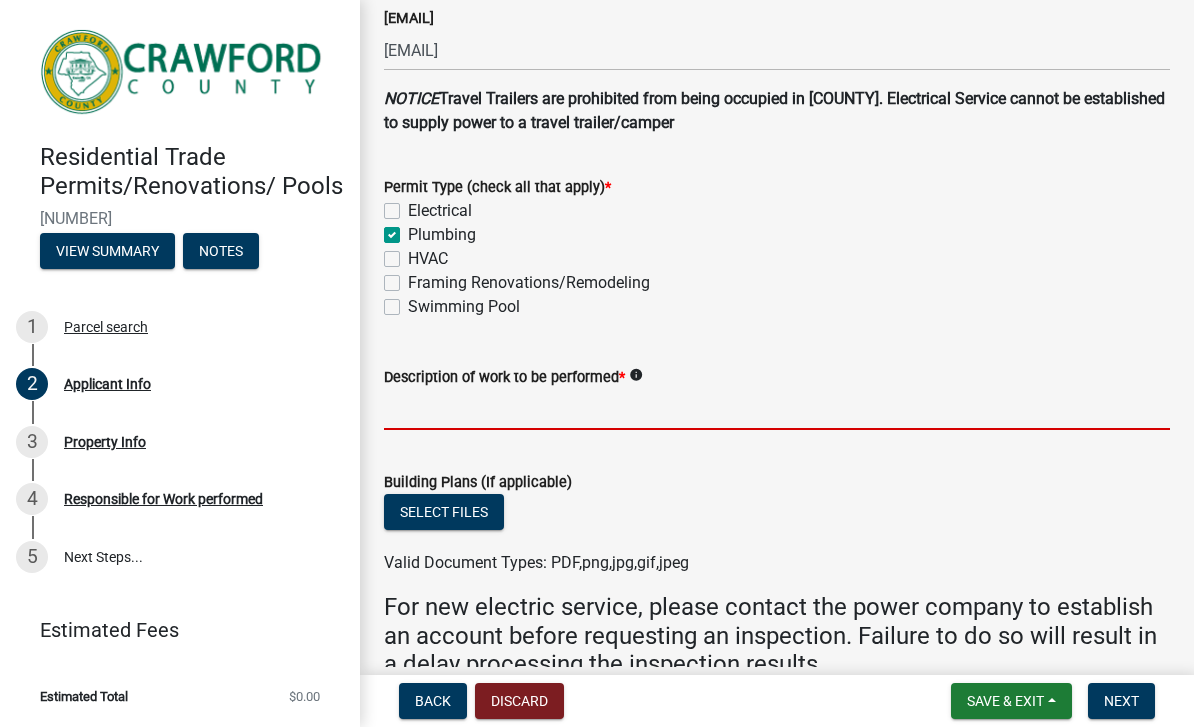 click on "Description of work to be performed  *" at bounding box center (777, 409) 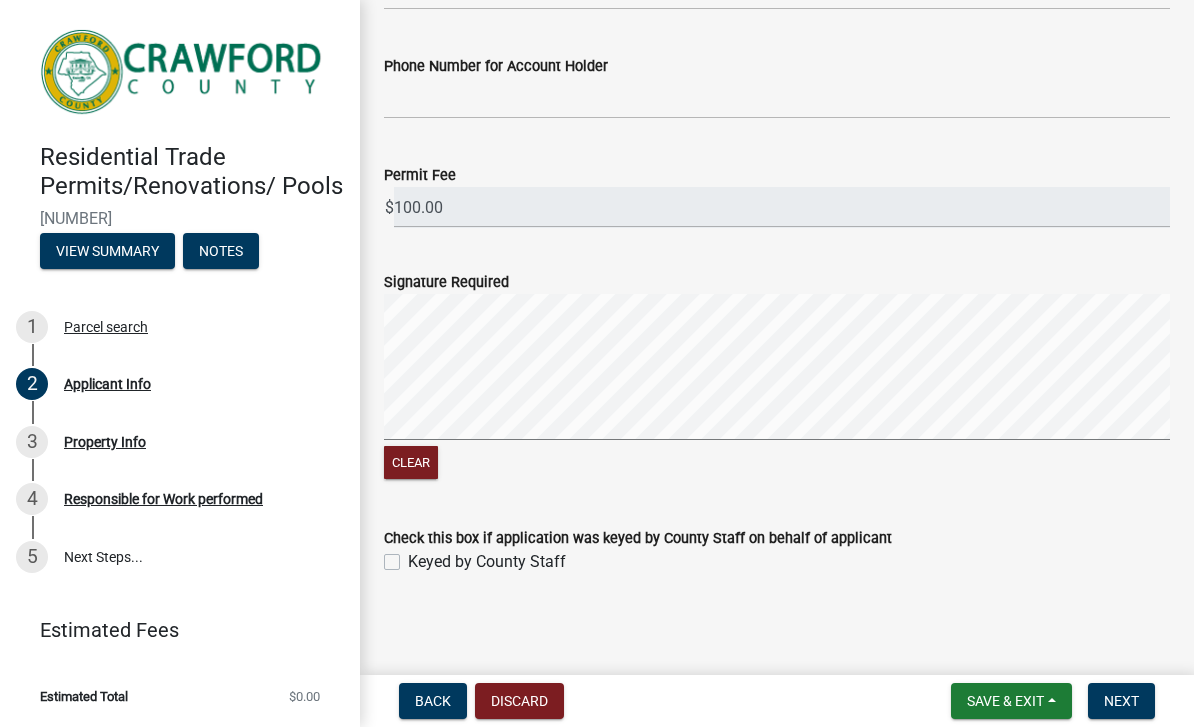 scroll, scrollTop: 1526, scrollLeft: 0, axis: vertical 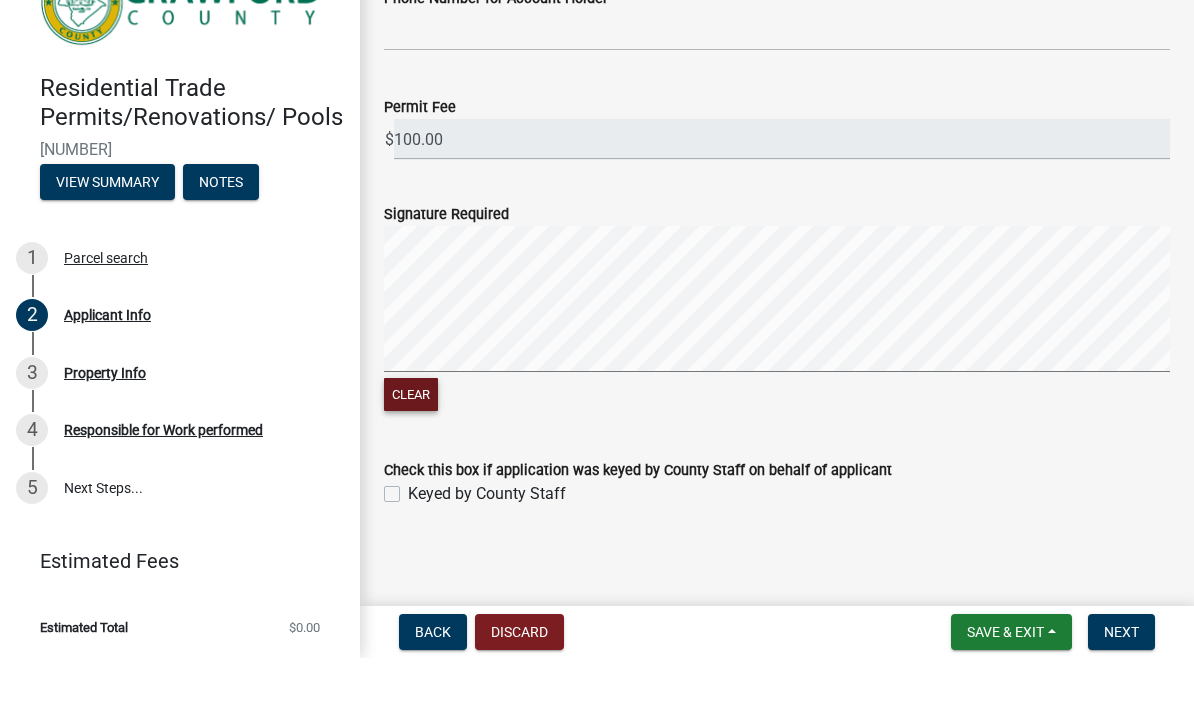 type on "Septic tank replacement" 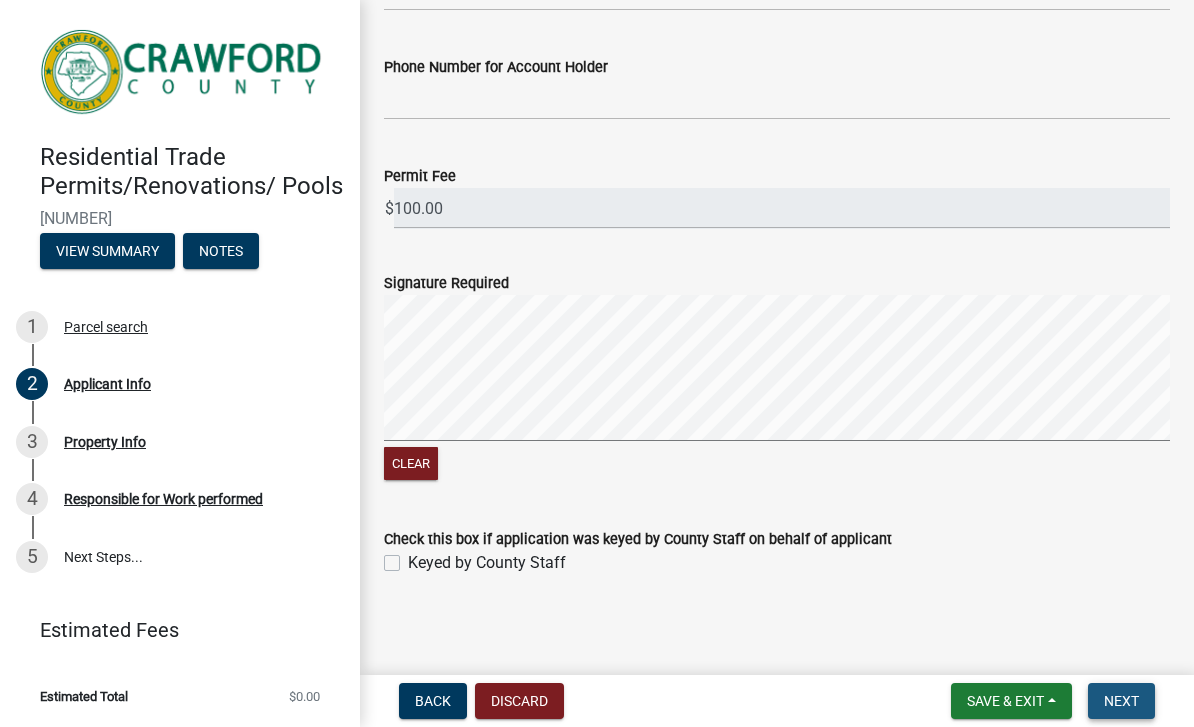 click on "Next" at bounding box center [1121, 701] 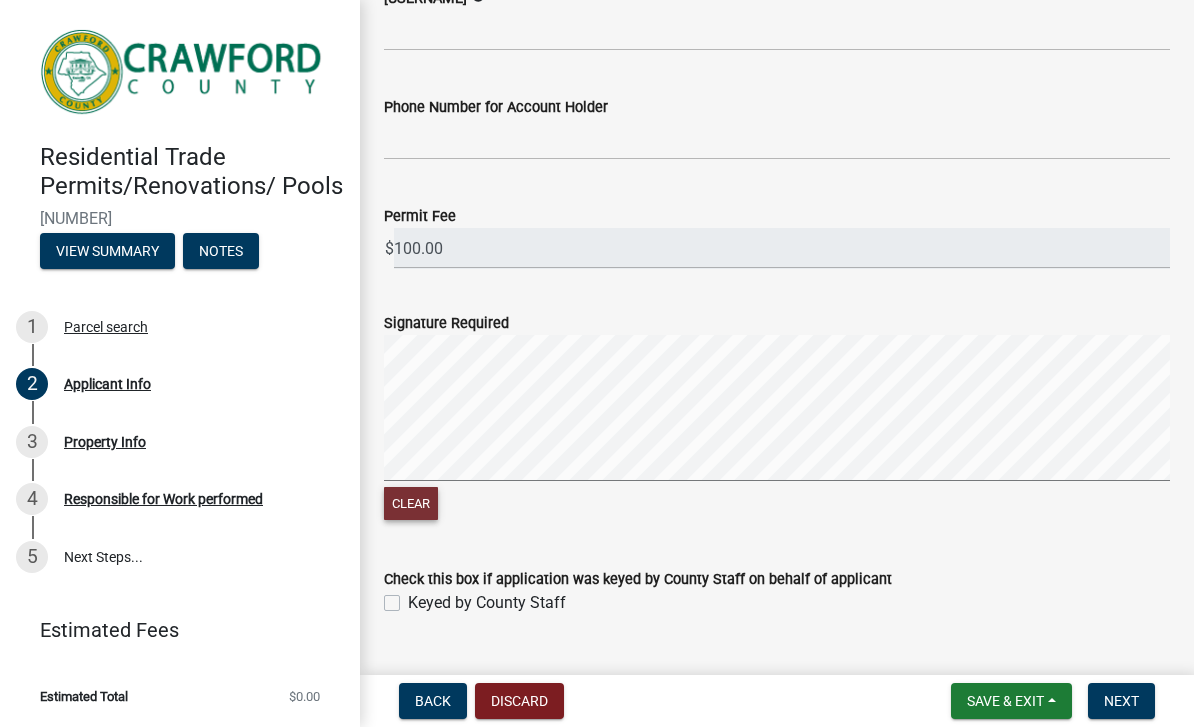 click on "Clear" 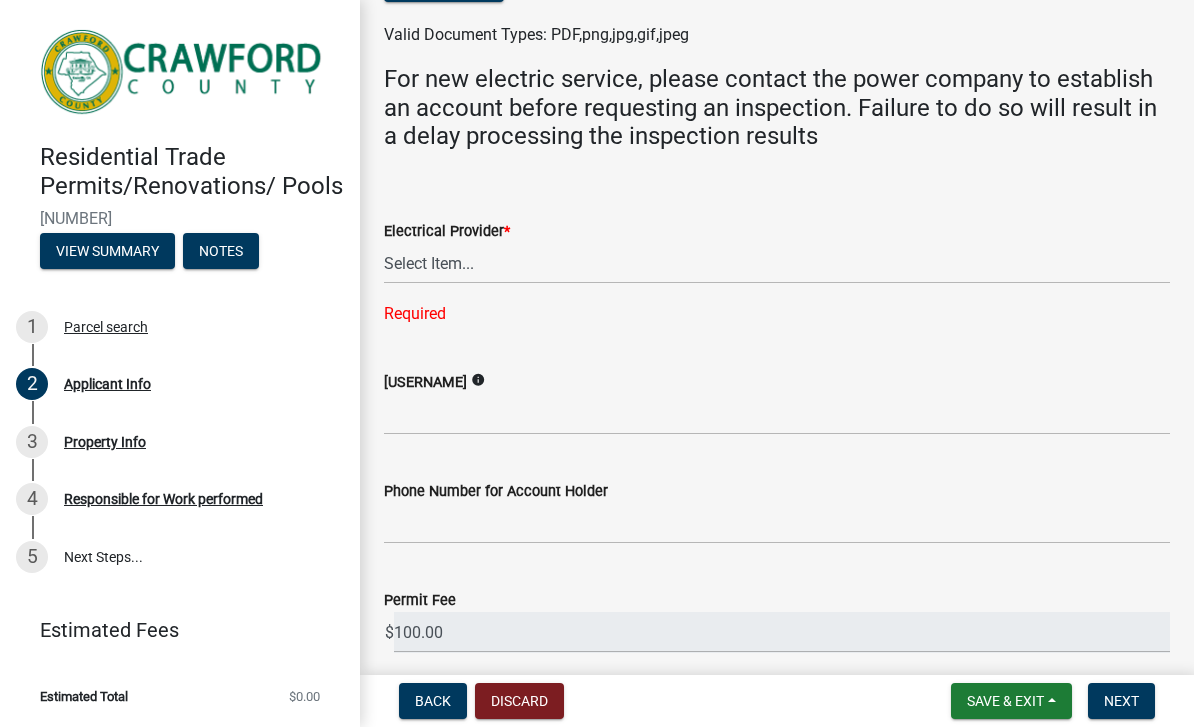 scroll, scrollTop: 1097, scrollLeft: 0, axis: vertical 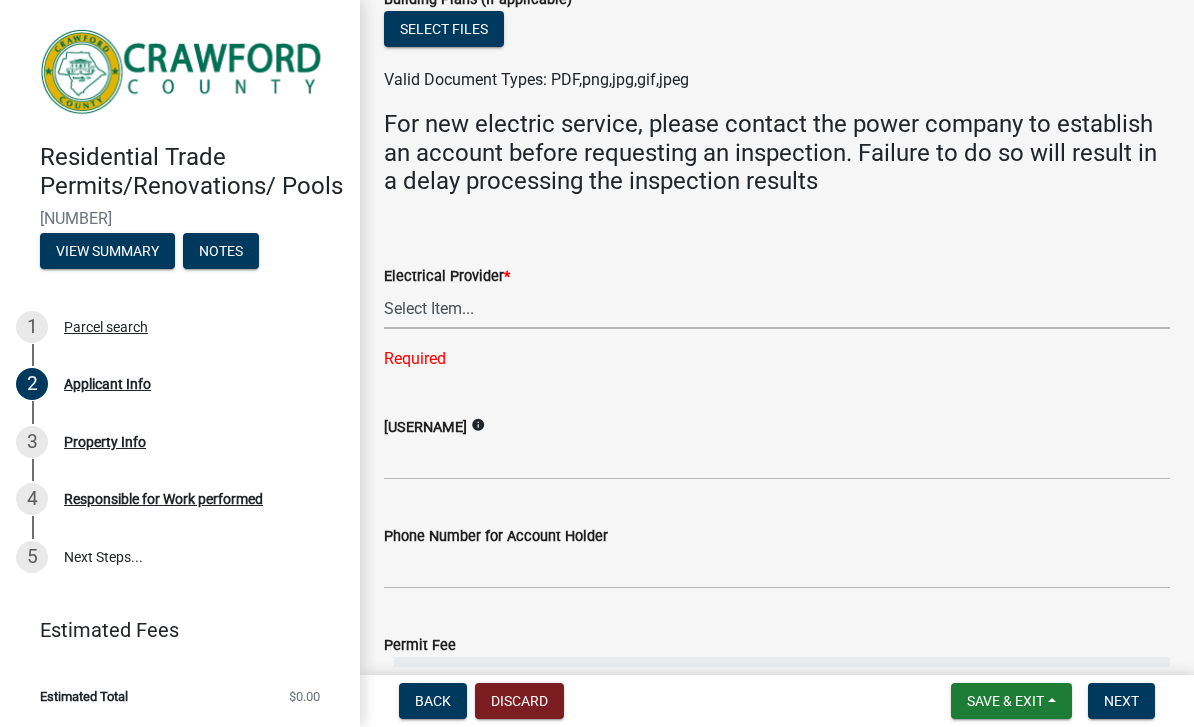 click on "Select Item... Flint Energies Georgia Power Southern Rivers Energy Upson EMC Fort Valley Utilities" at bounding box center (777, 308) 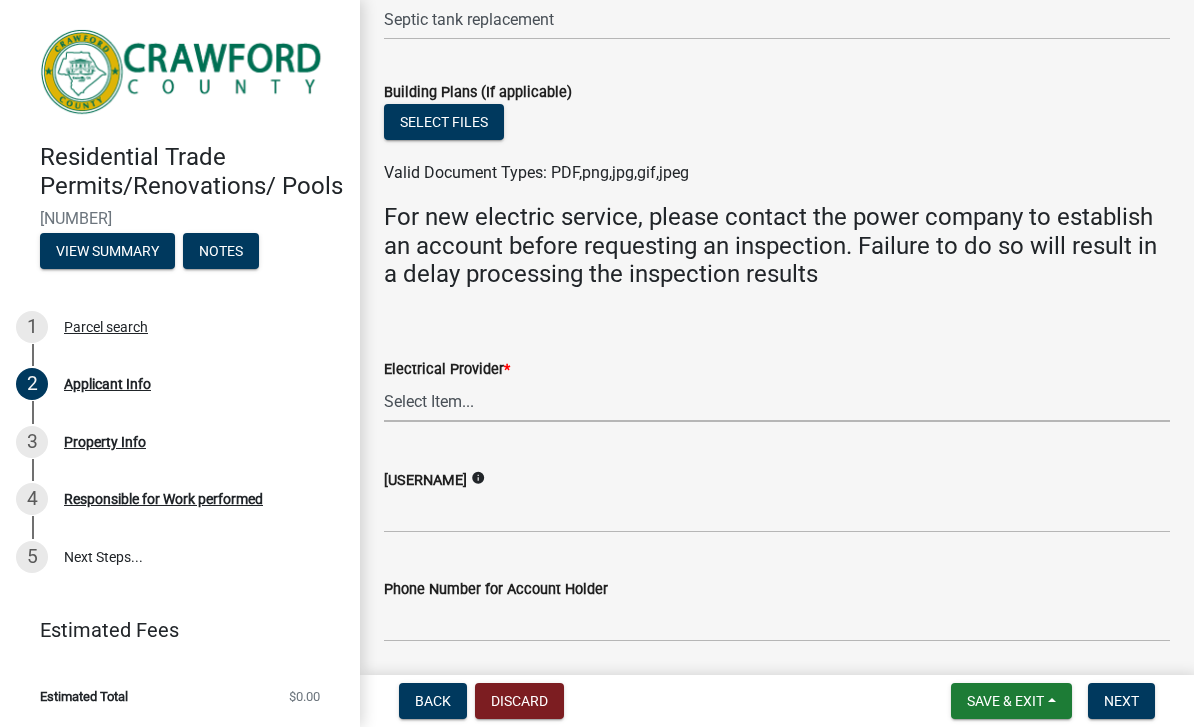 scroll, scrollTop: 1039, scrollLeft: 0, axis: vertical 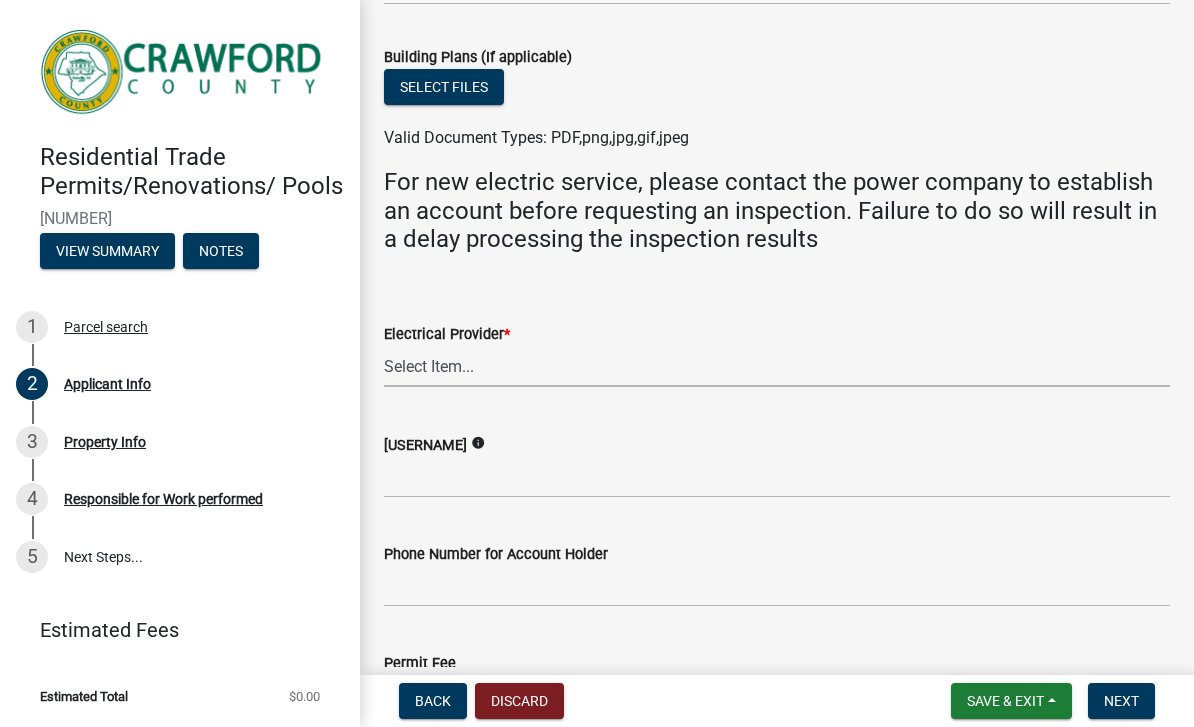 click on "Select Item... Flint Energies Georgia Power Southern Rivers Energy Upson EMC Fort Valley Utilities" at bounding box center (777, 366) 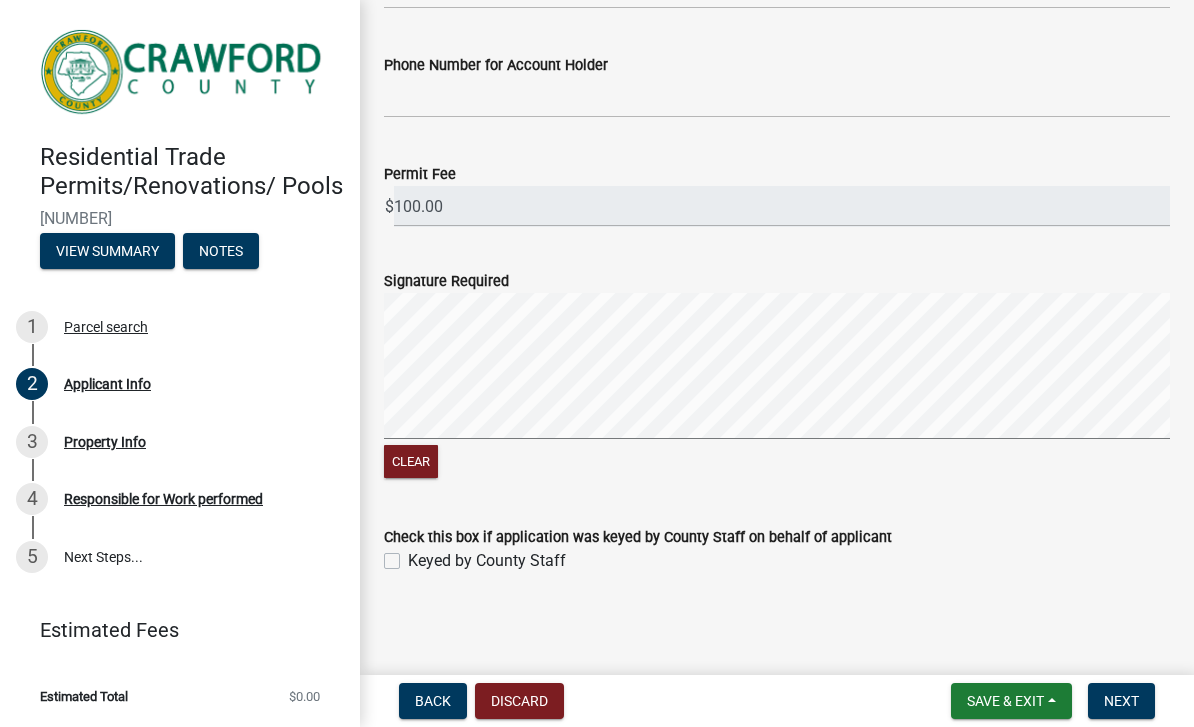 scroll, scrollTop: 1526, scrollLeft: 0, axis: vertical 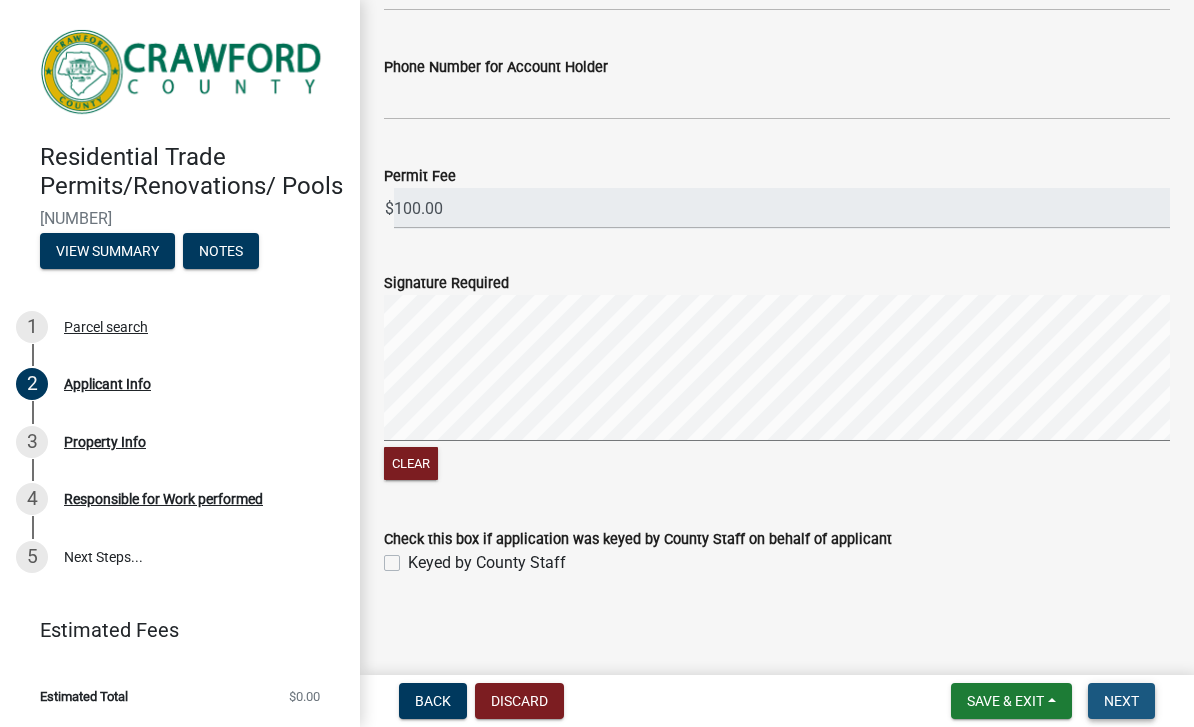 click on "Next" at bounding box center [1121, 701] 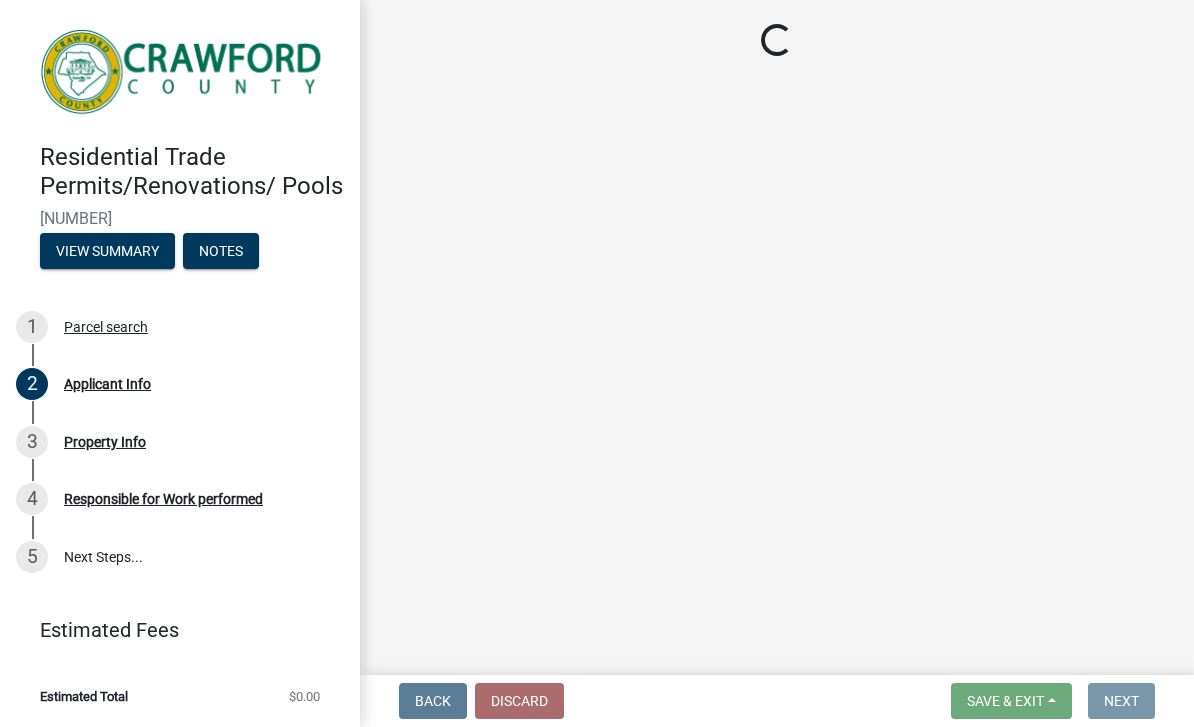 scroll, scrollTop: 0, scrollLeft: 0, axis: both 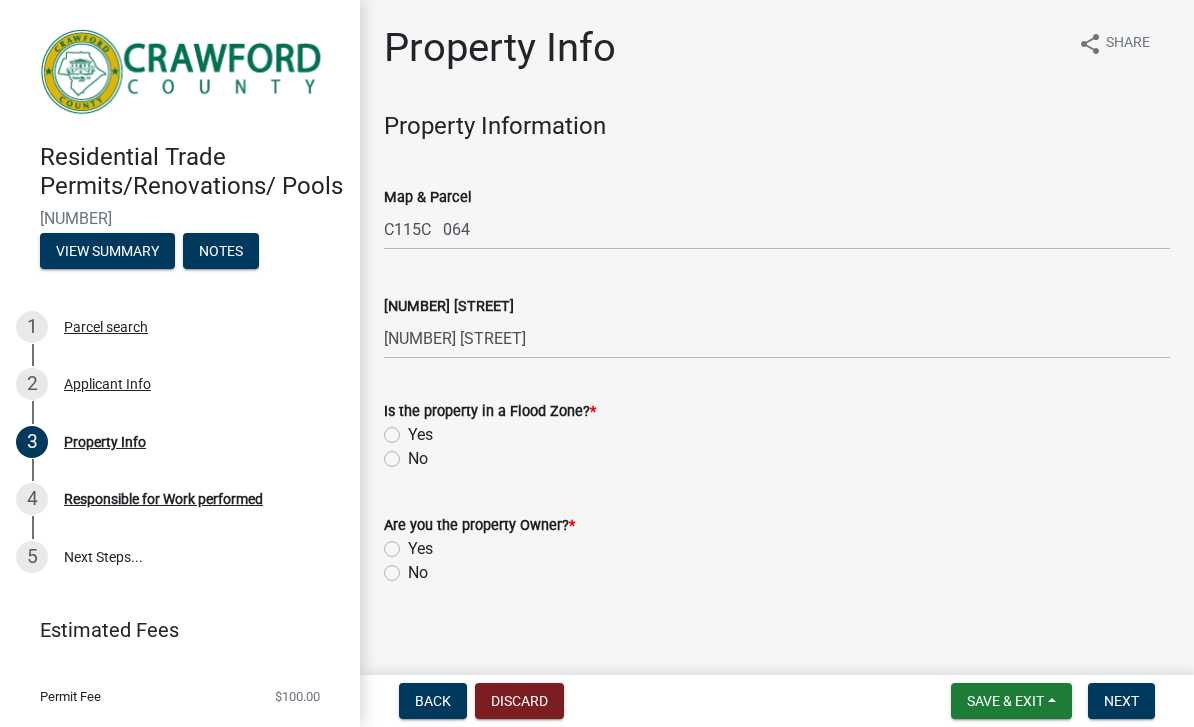 click on "No" 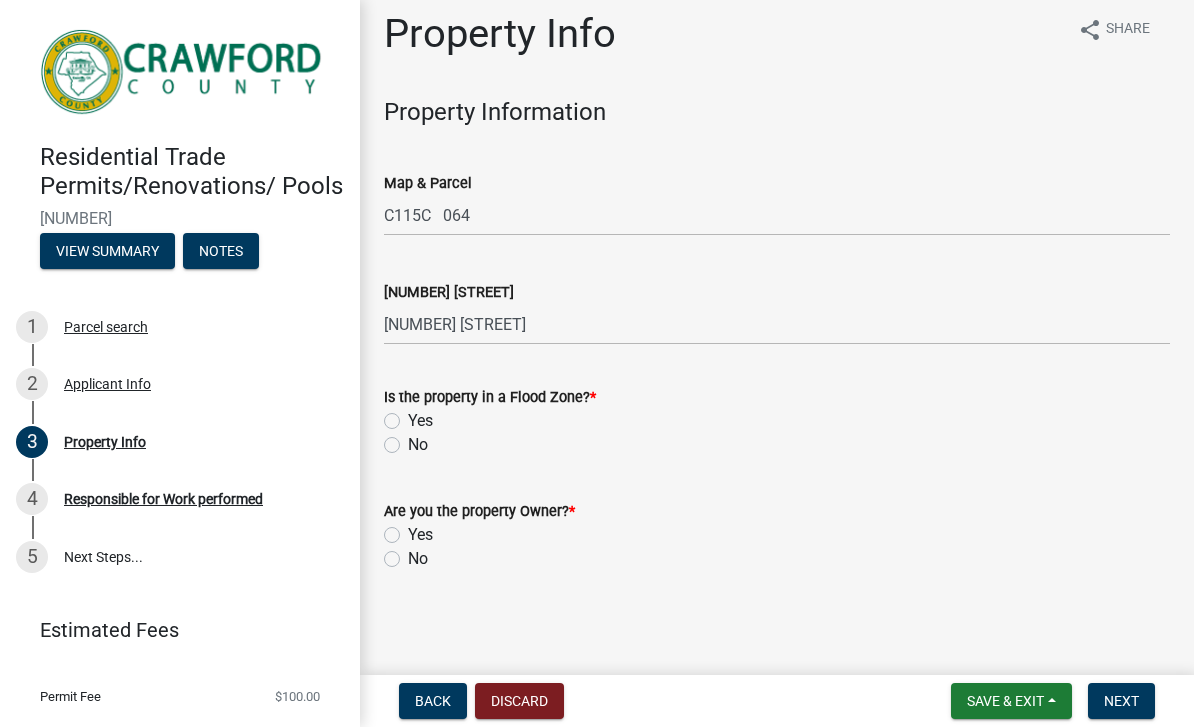 scroll, scrollTop: 13, scrollLeft: 0, axis: vertical 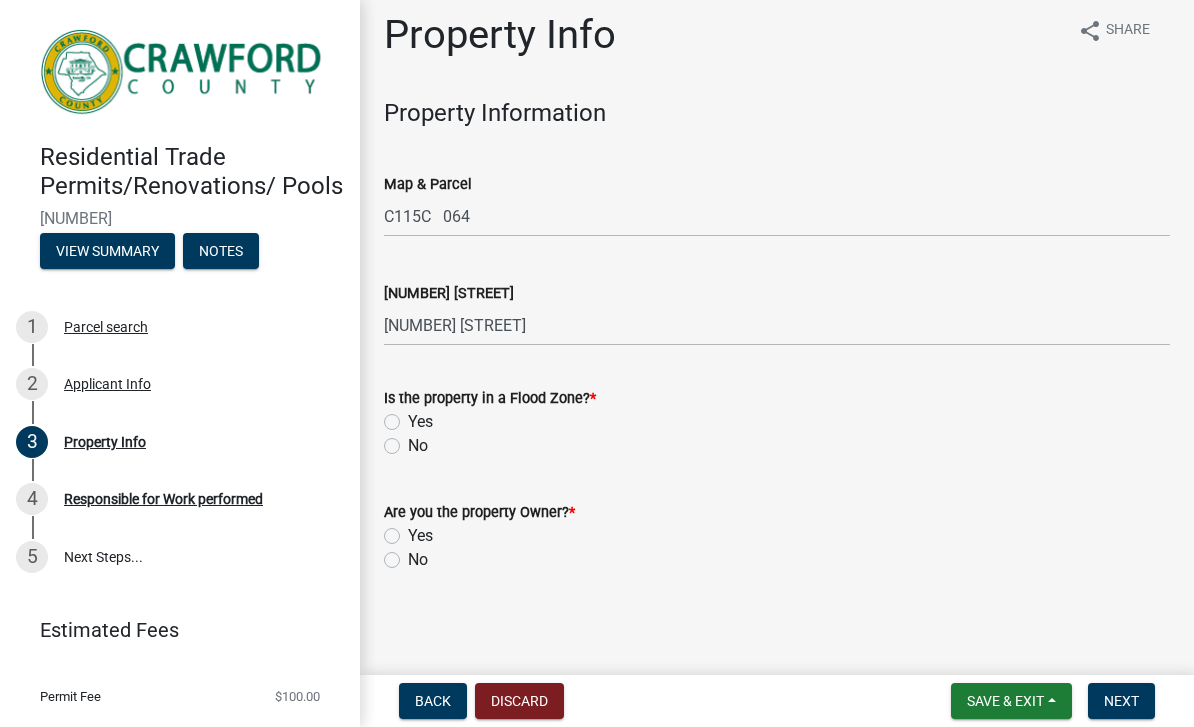 click on "No" 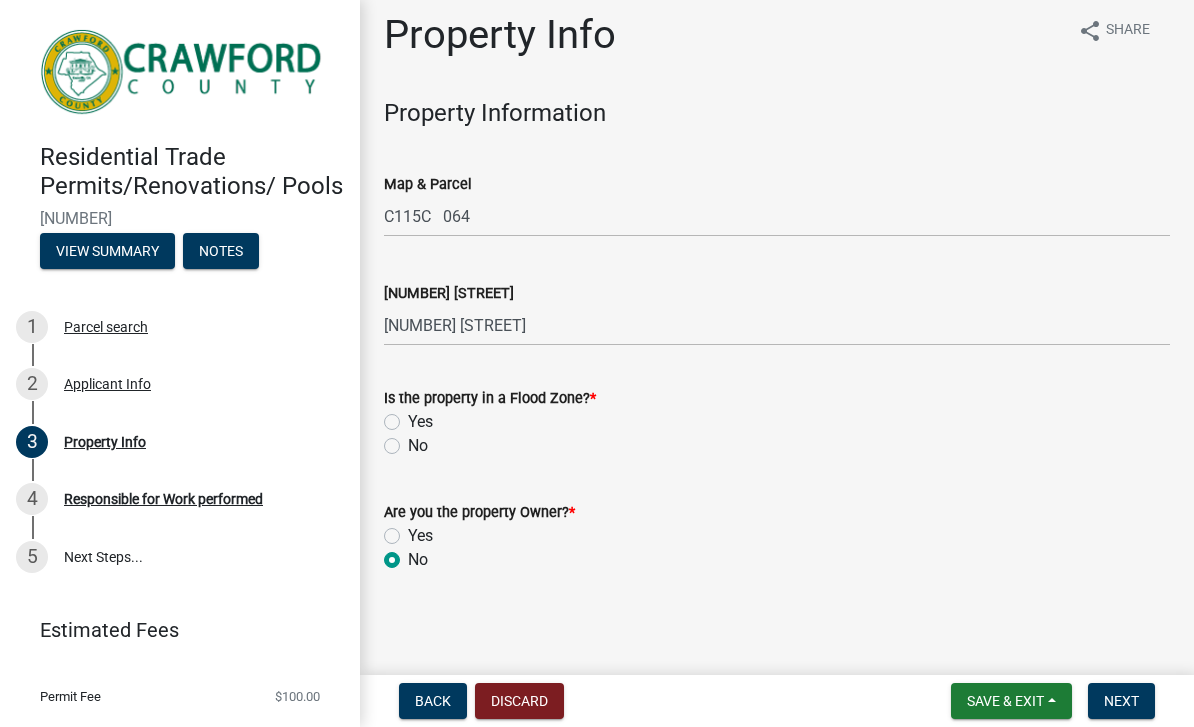 radio on "true" 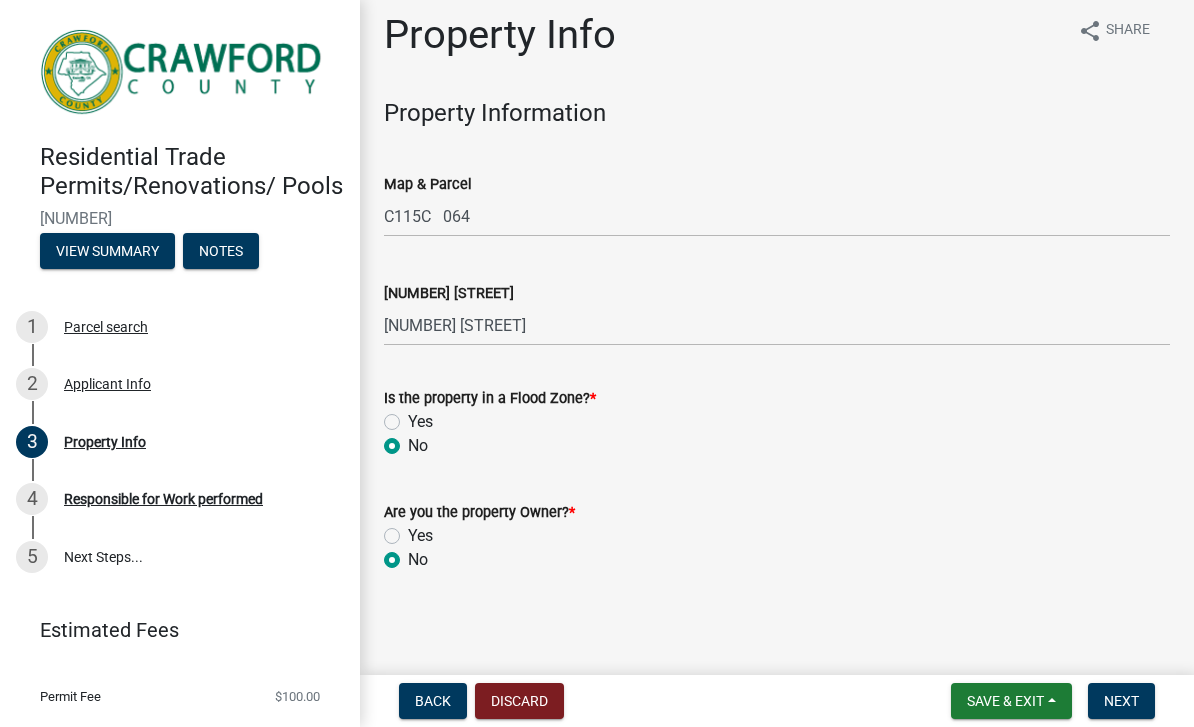 radio on "true" 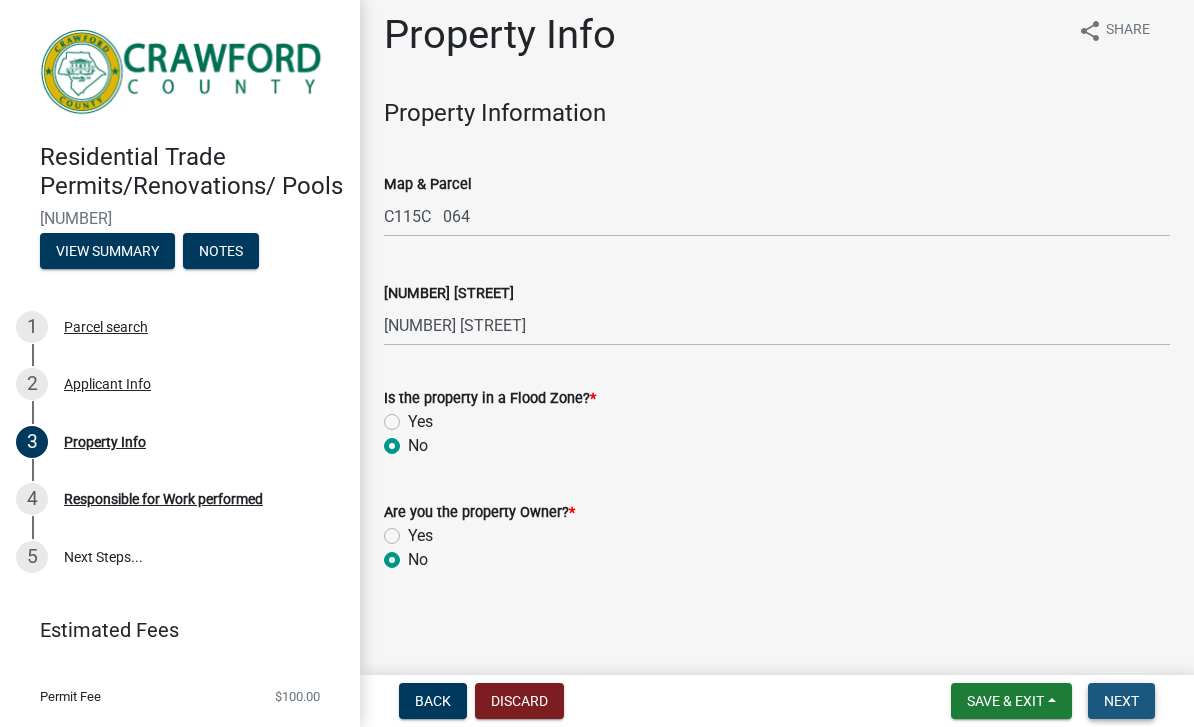 click on "Next" at bounding box center [1121, 701] 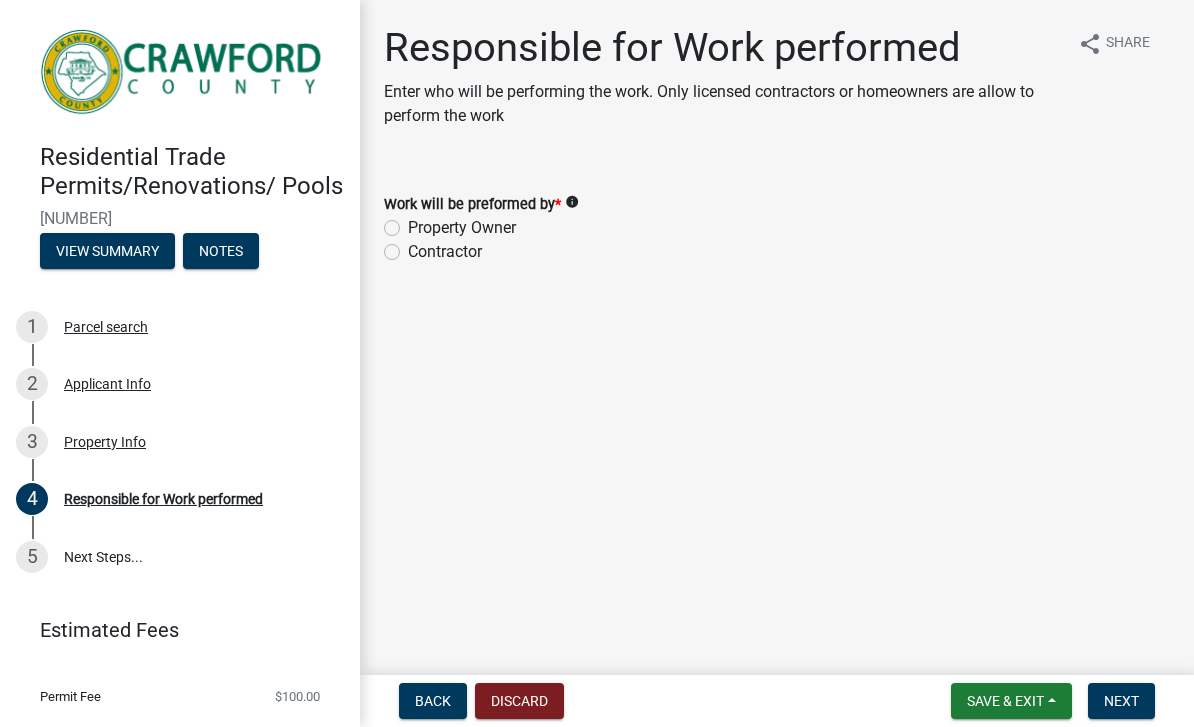 click on "Contractor" 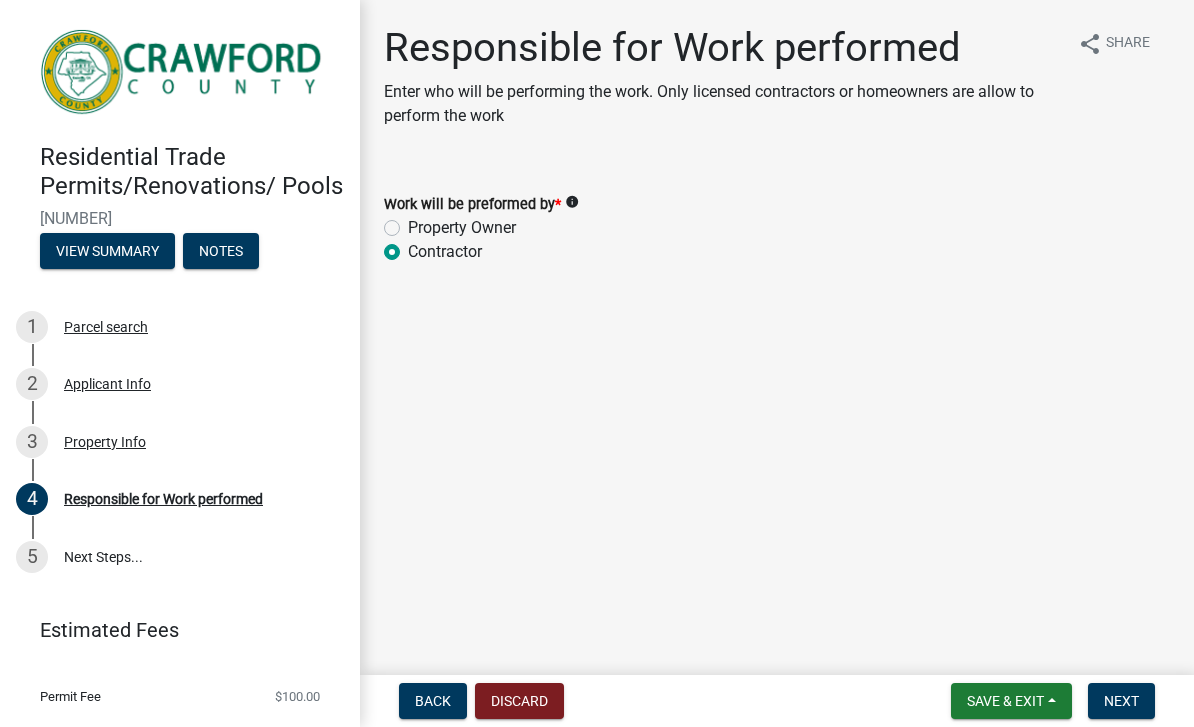 radio on "true" 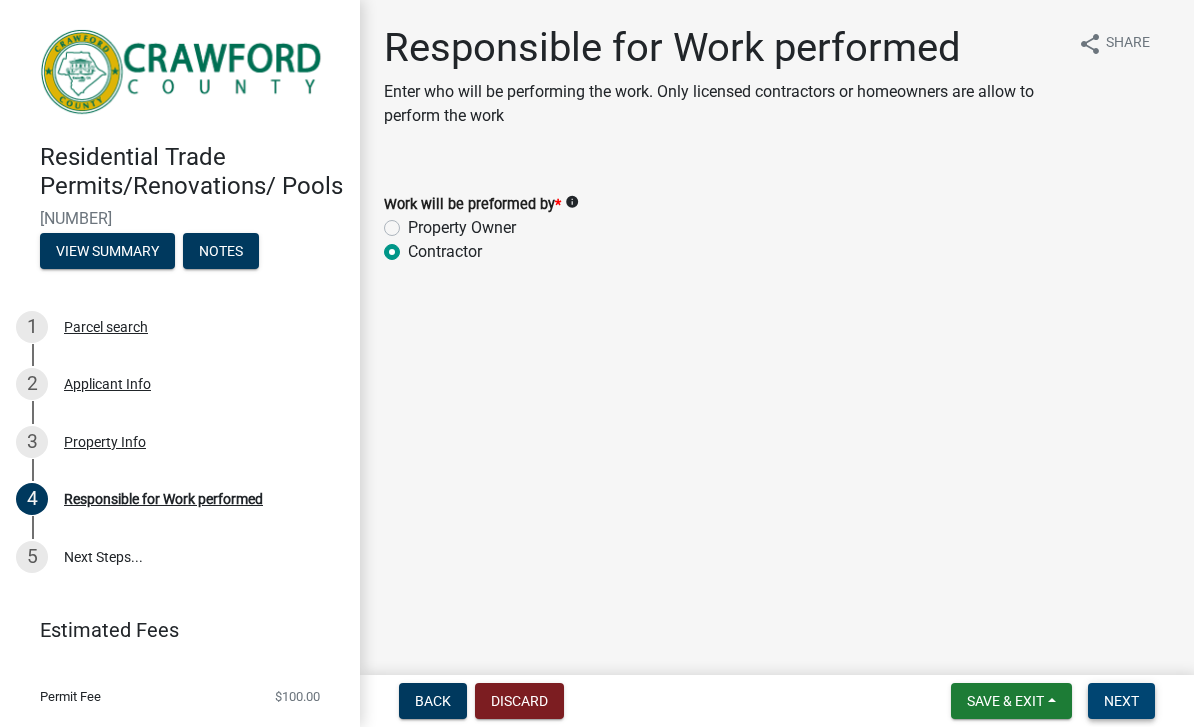 click on "Next" at bounding box center [1121, 701] 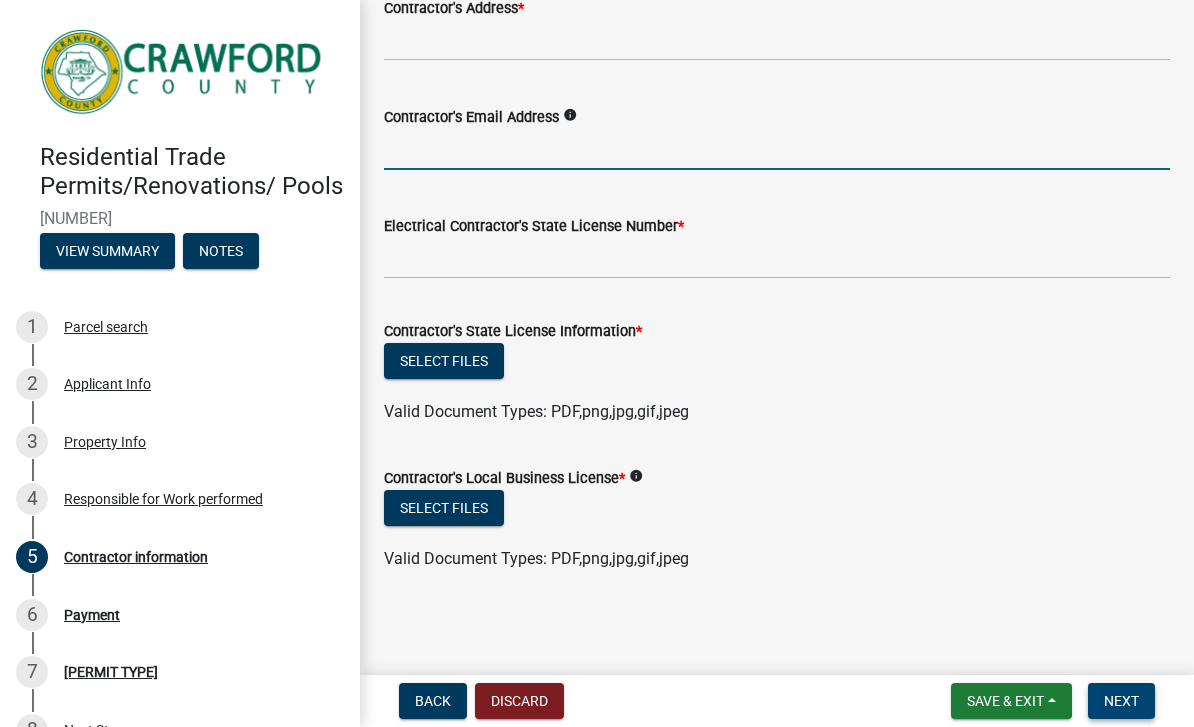 scroll, scrollTop: 362, scrollLeft: 0, axis: vertical 